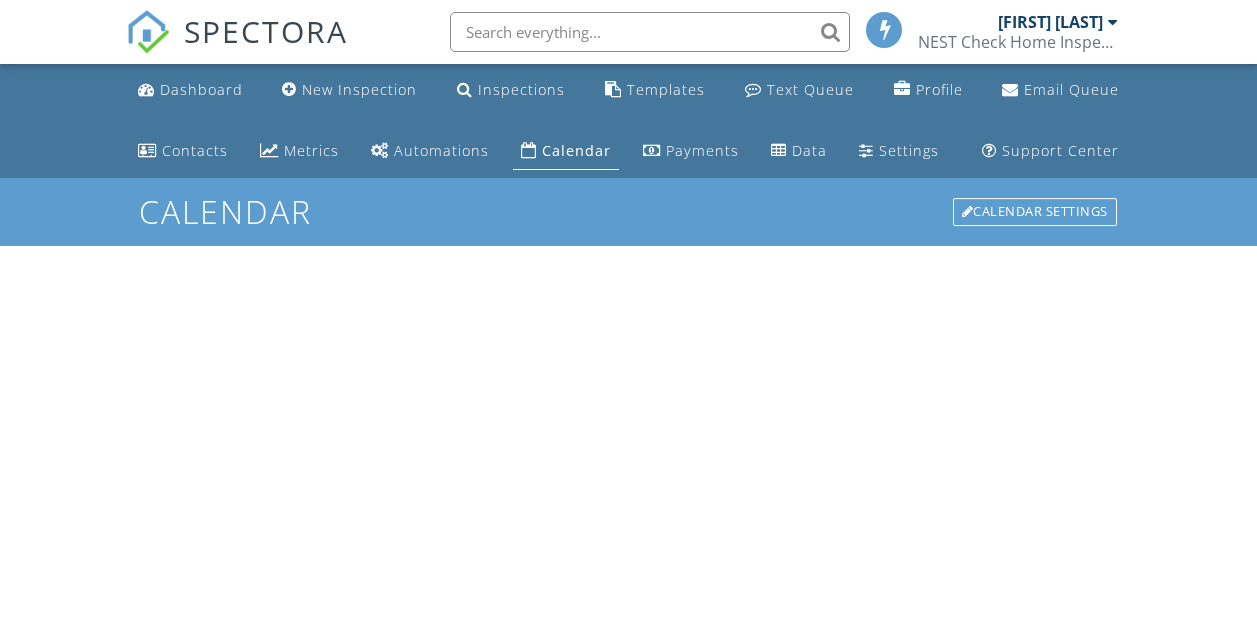 scroll, scrollTop: 0, scrollLeft: 0, axis: both 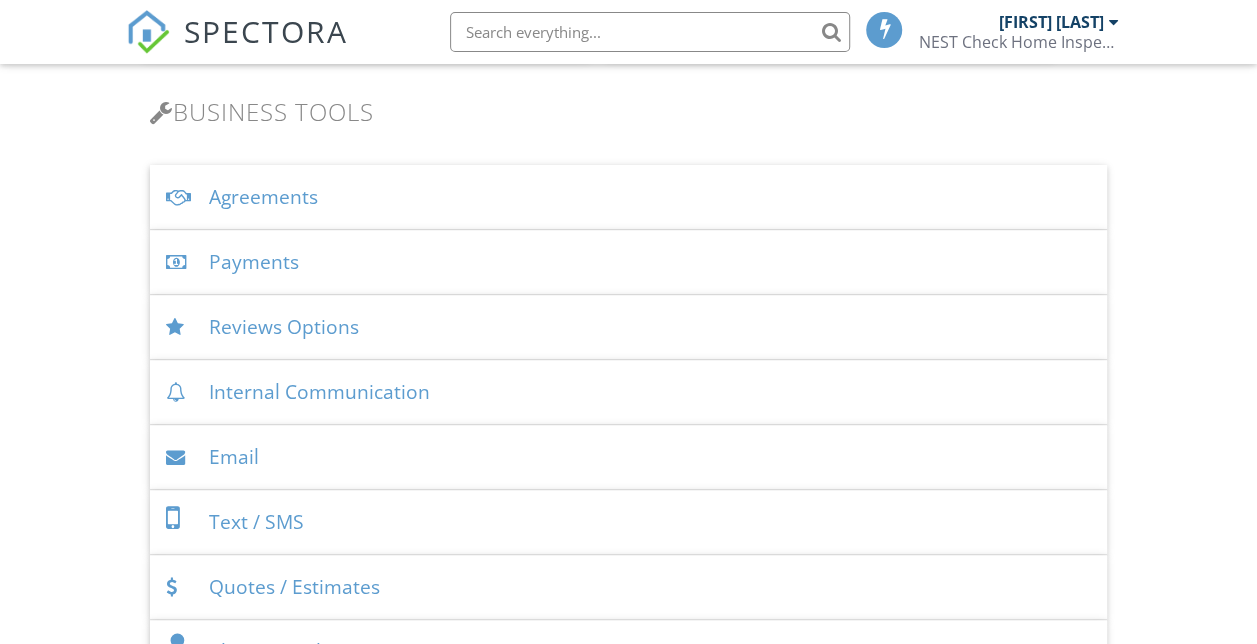 click on "Payments" at bounding box center [629, 262] 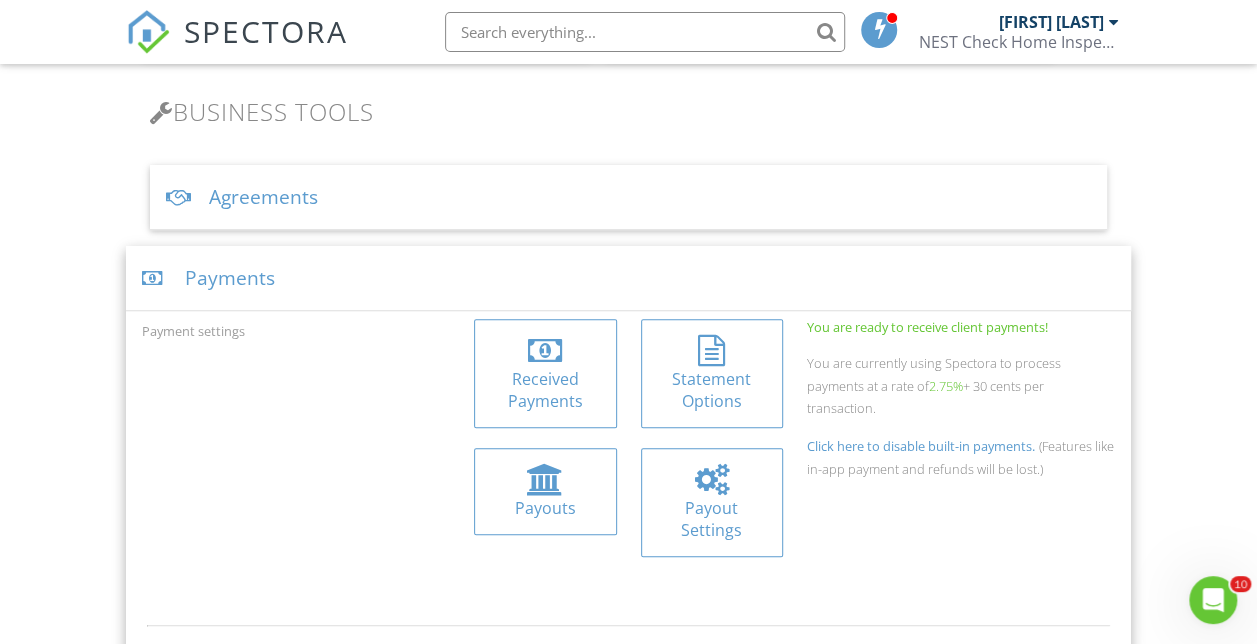 scroll, scrollTop: 0, scrollLeft: 0, axis: both 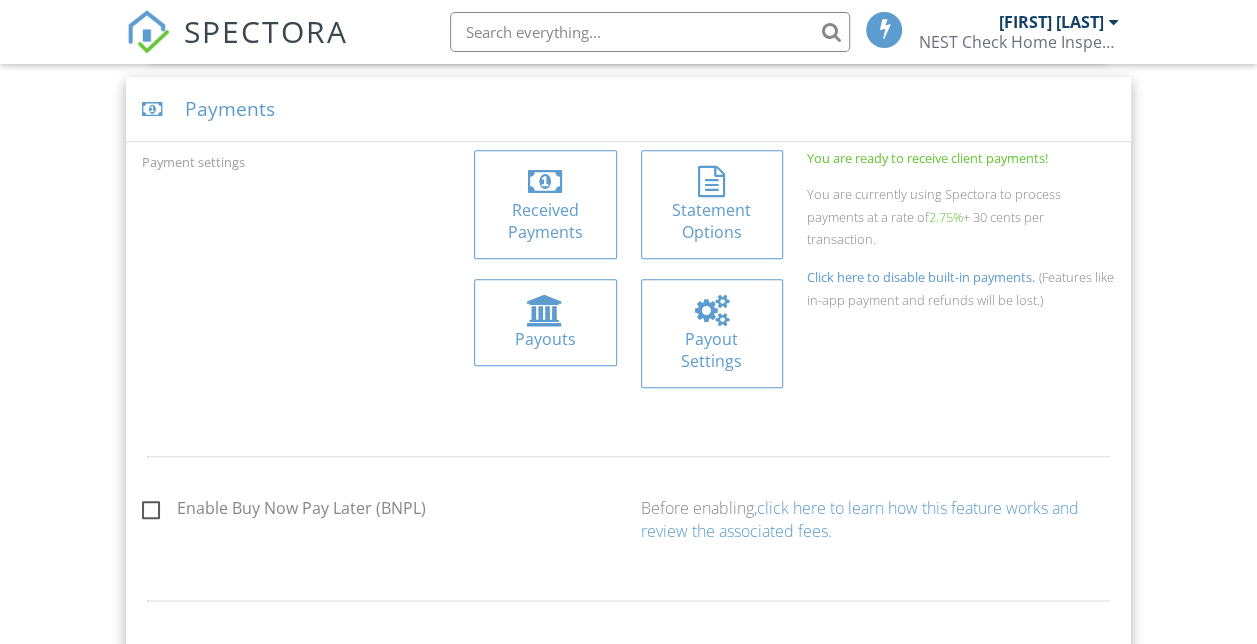 click at bounding box center (712, 311) 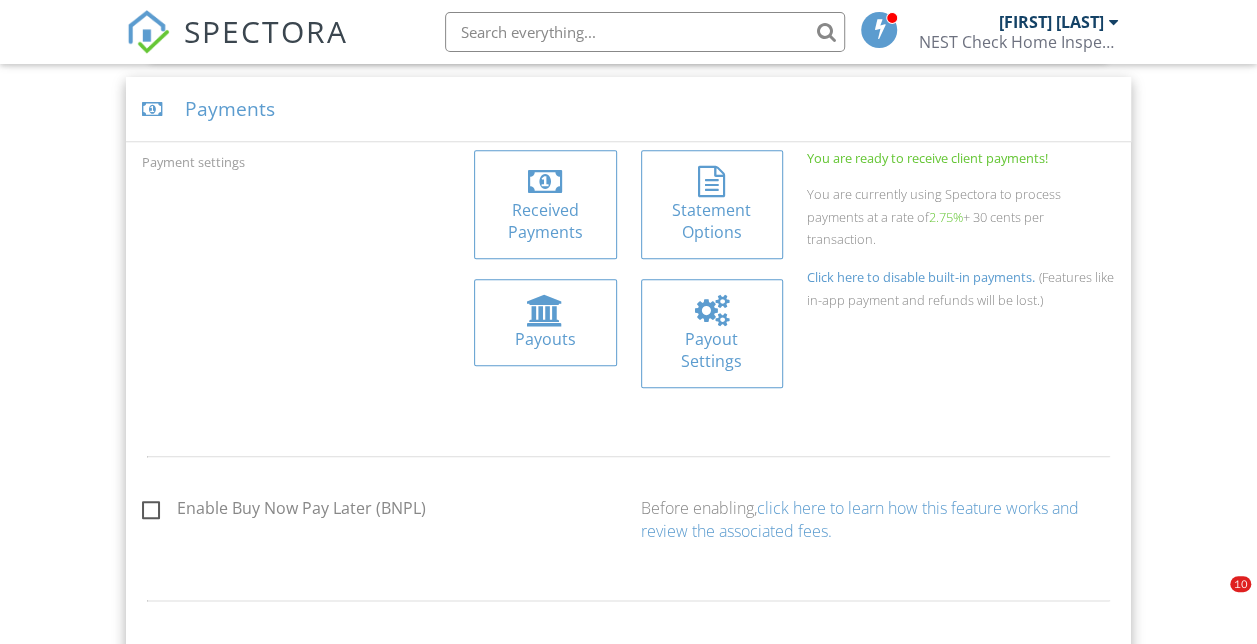 scroll, scrollTop: 700, scrollLeft: 0, axis: vertical 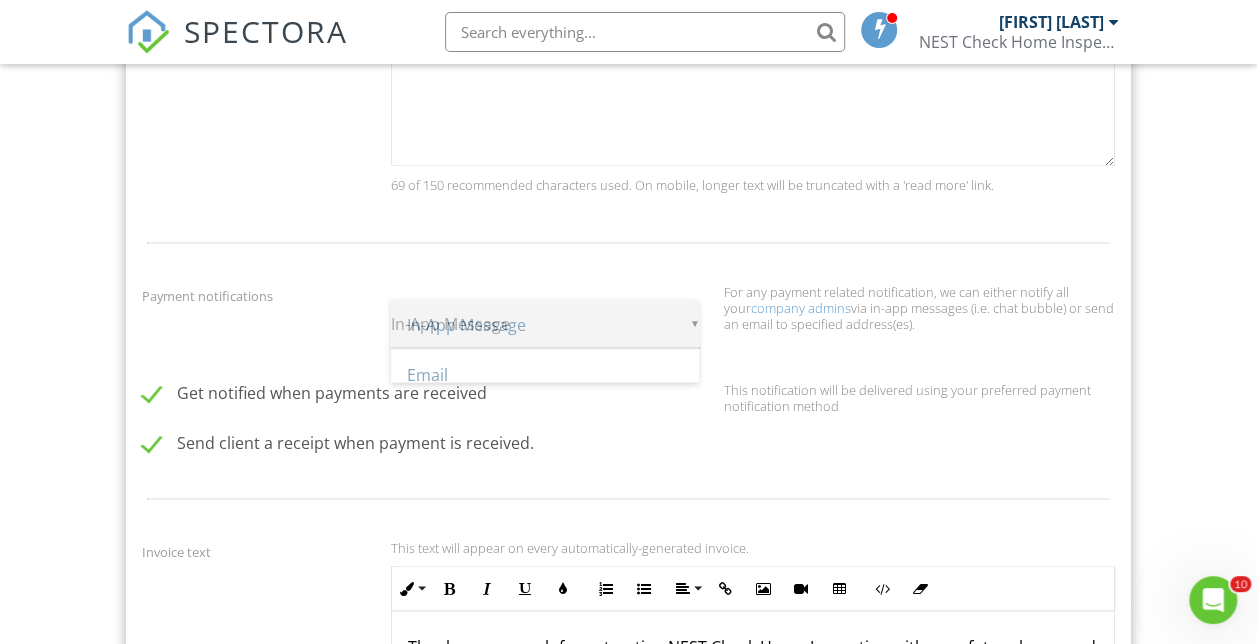 click on "▼ In-App Message In-App Message Email In-App Message
Email" at bounding box center [545, 323] 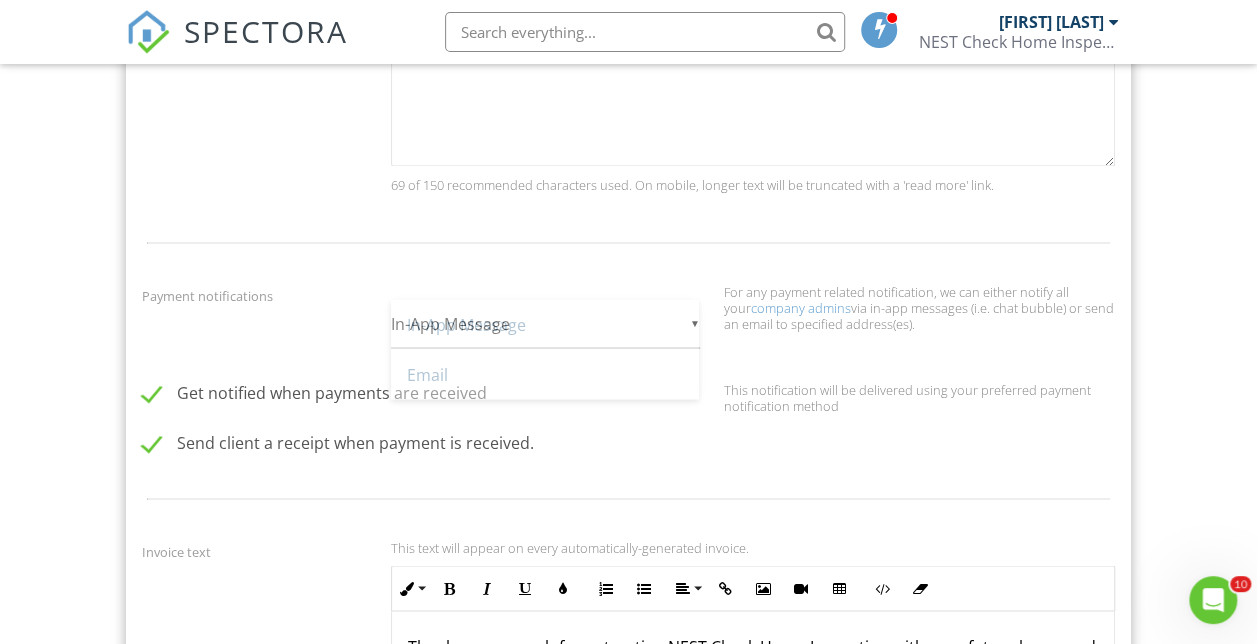 click at bounding box center [0, 0] 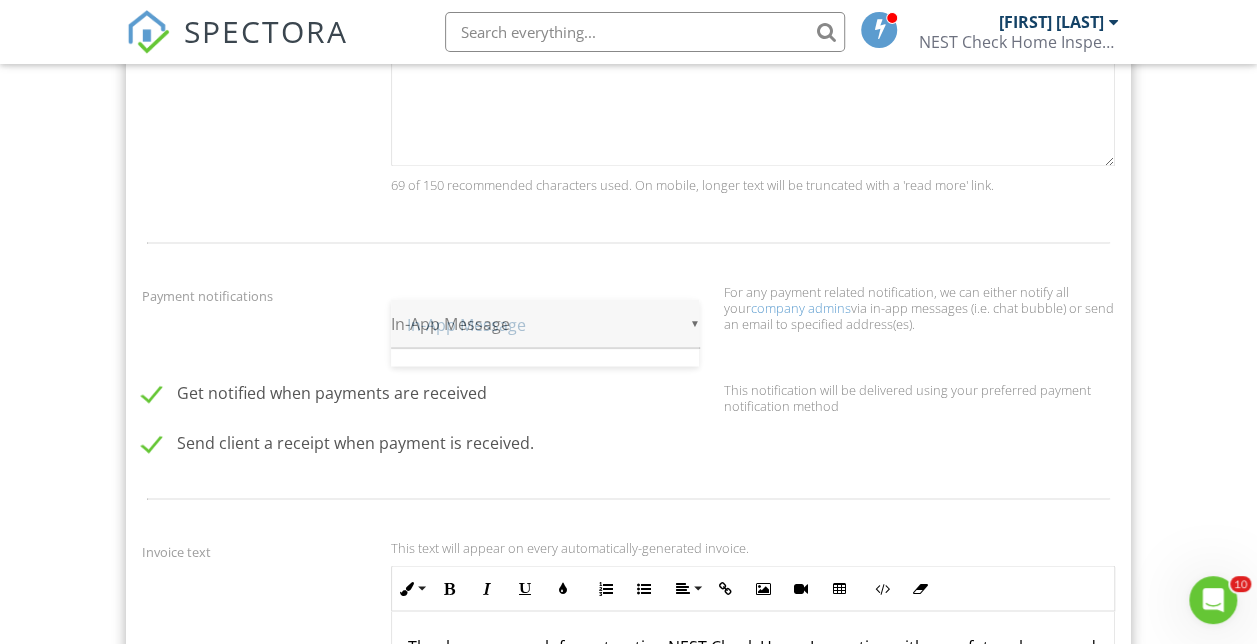 click on "▼ In-App Message In-App Message Email In-App Message
Email" at bounding box center (545, 323) 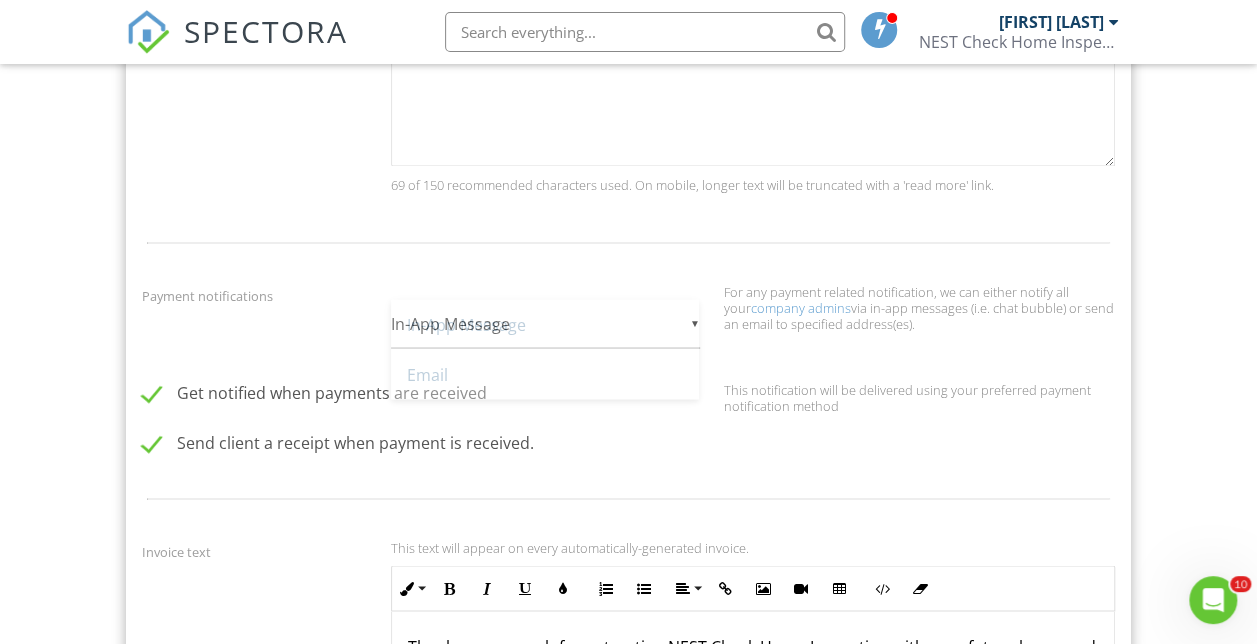 click on "Email" at bounding box center [545, 324] 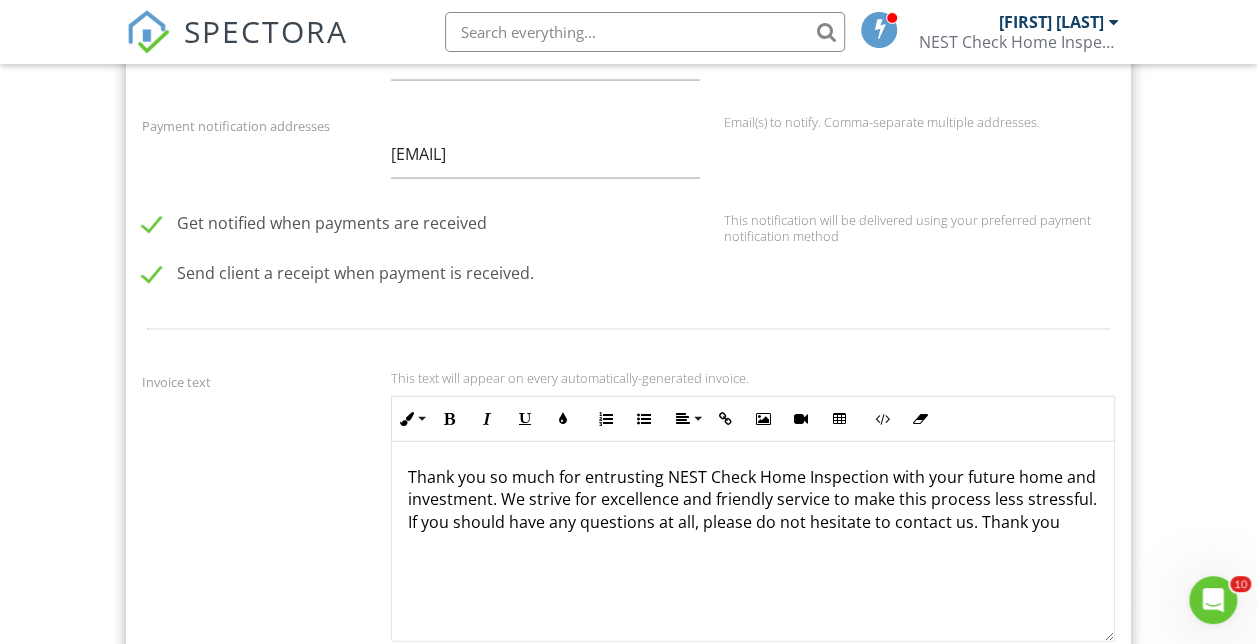 scroll, scrollTop: 2100, scrollLeft: 0, axis: vertical 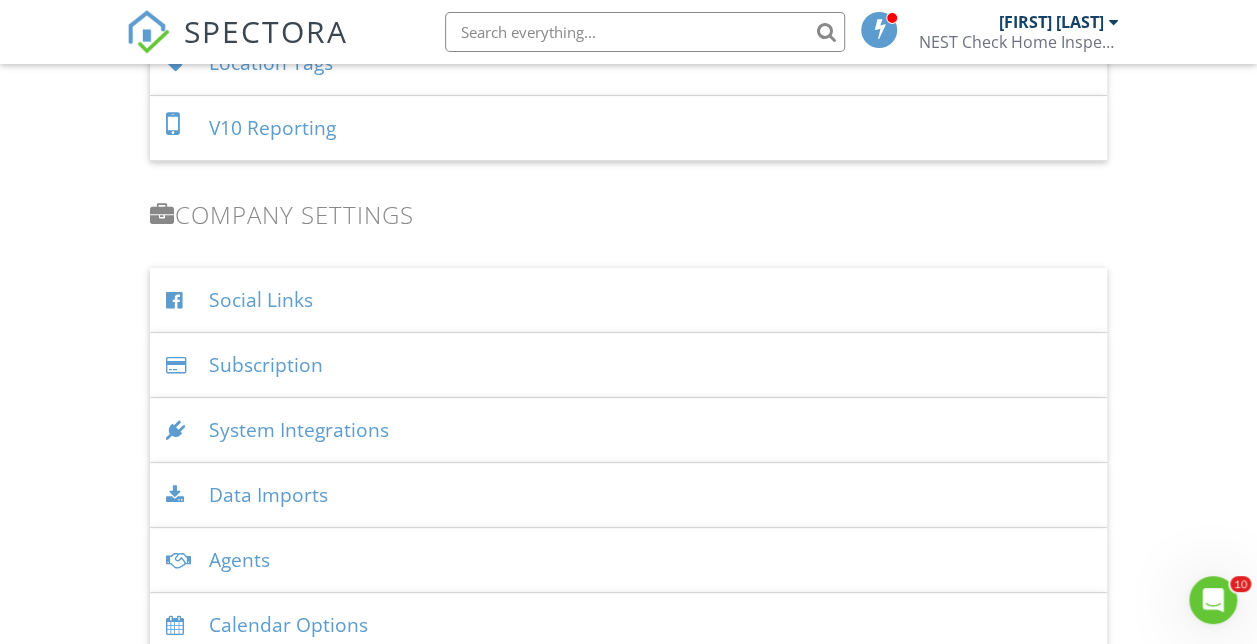 click on "Subscription" at bounding box center (629, 365) 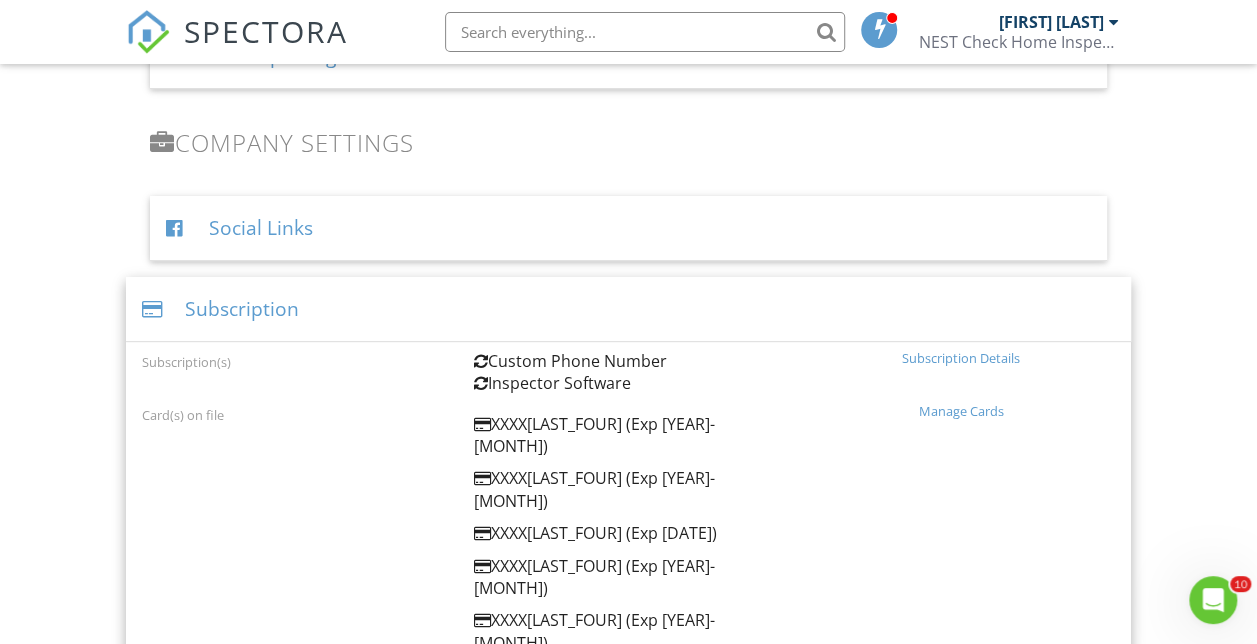 scroll, scrollTop: 4100, scrollLeft: 0, axis: vertical 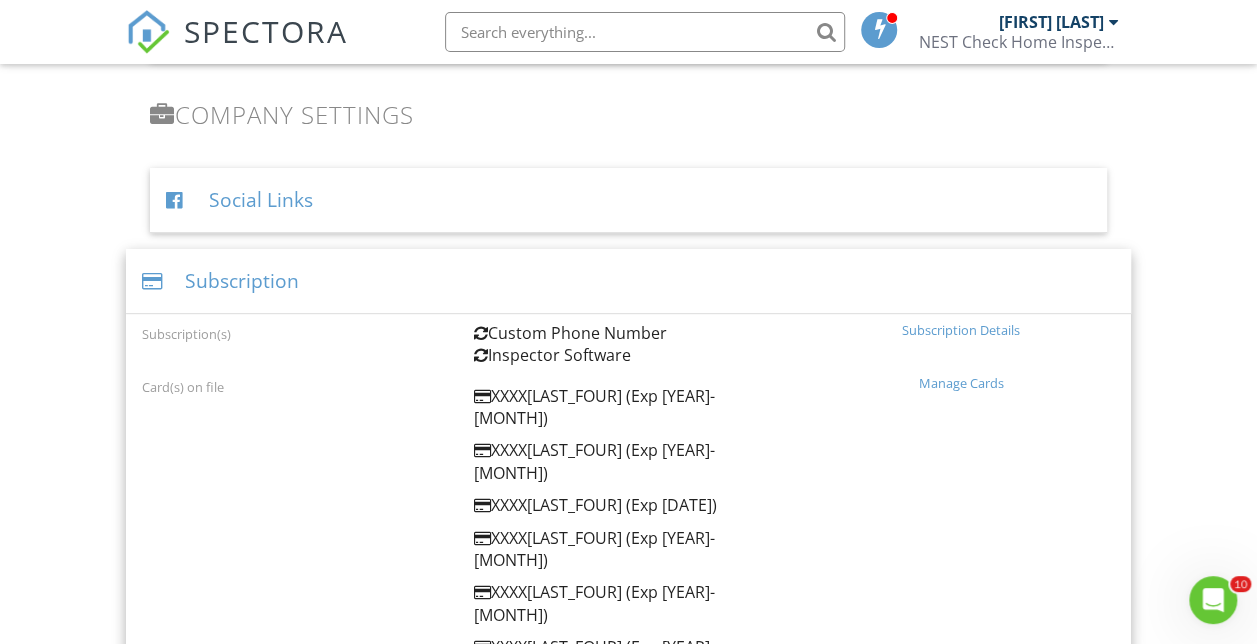 click on "Manage Cards" at bounding box center [961, 383] 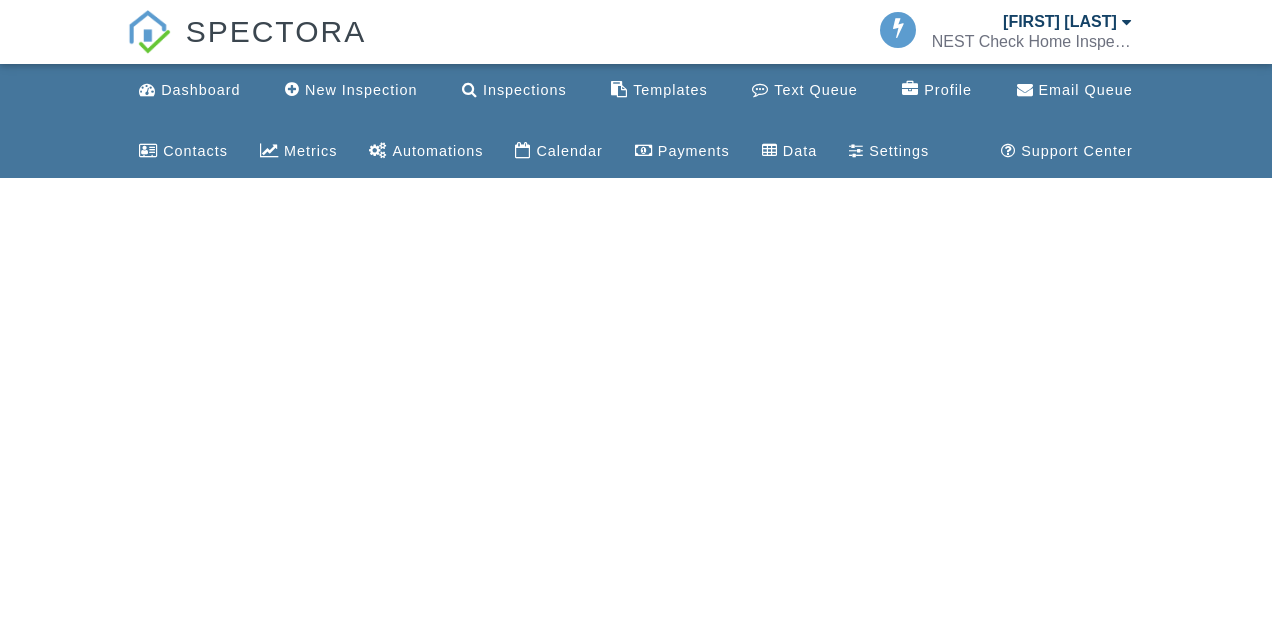 scroll, scrollTop: 0, scrollLeft: 0, axis: both 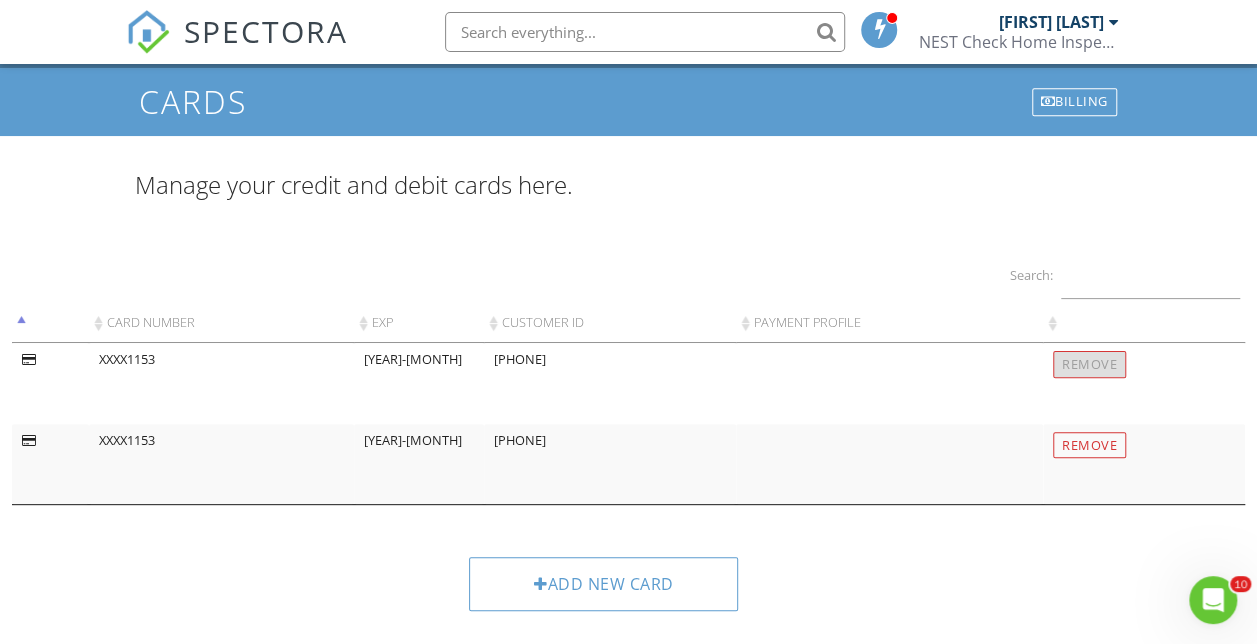 click on "Add new card" at bounding box center [604, 584] 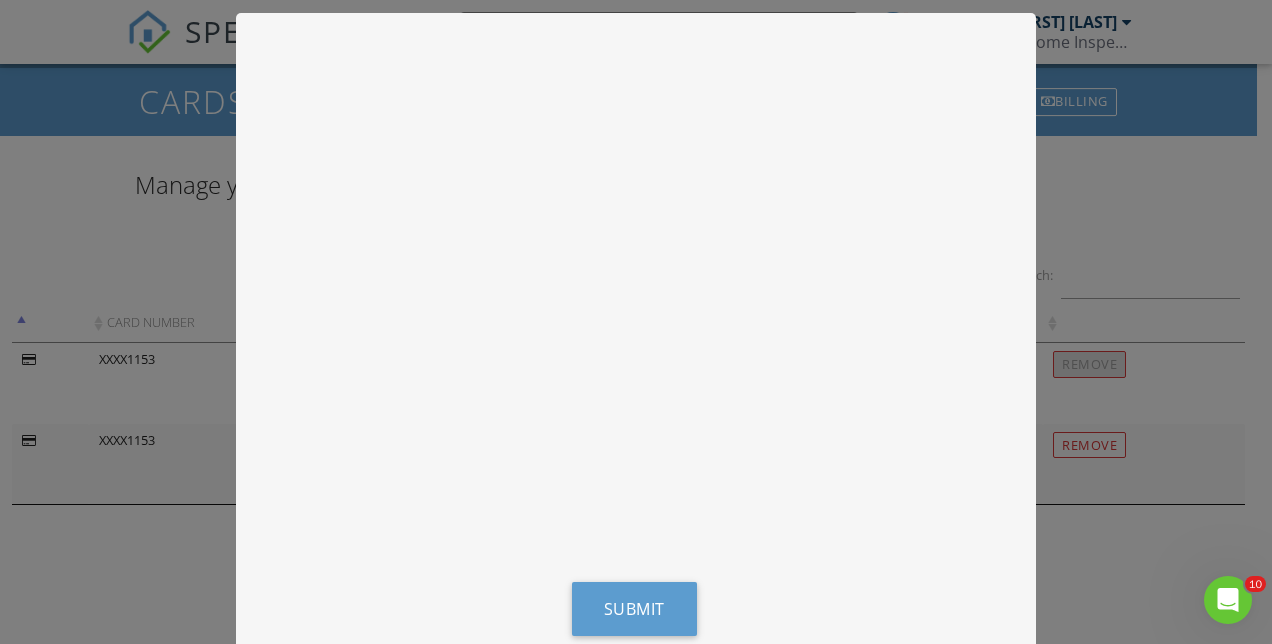scroll, scrollTop: 221, scrollLeft: 0, axis: vertical 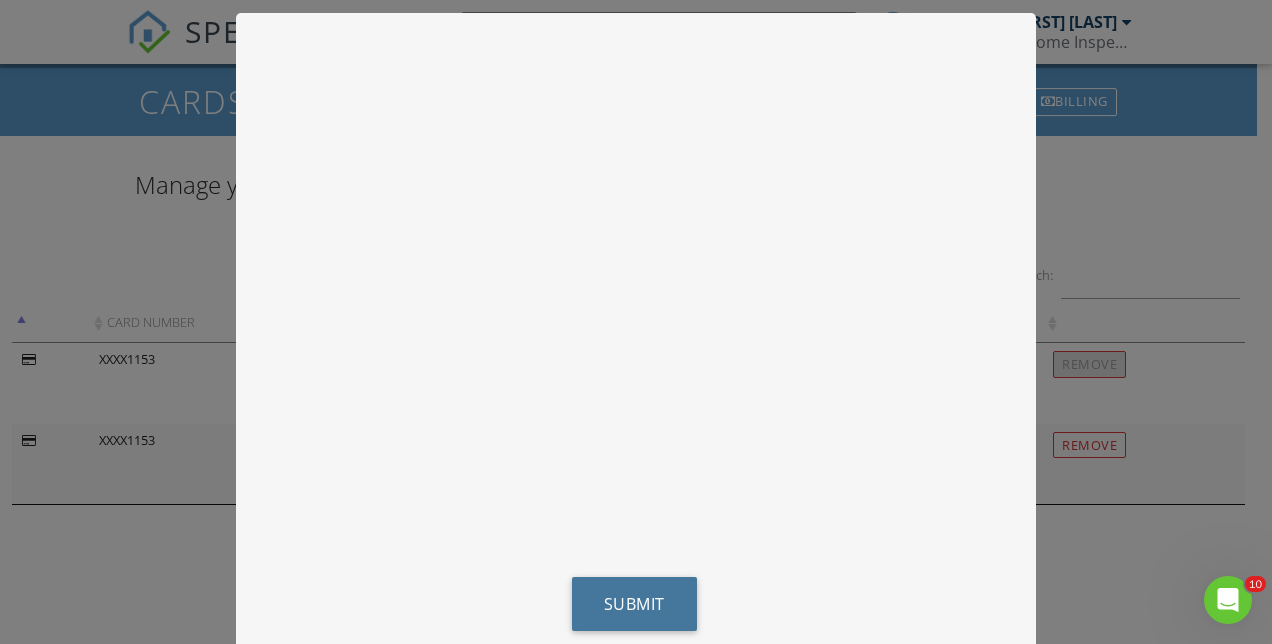 click on "Submit" at bounding box center [634, 604] 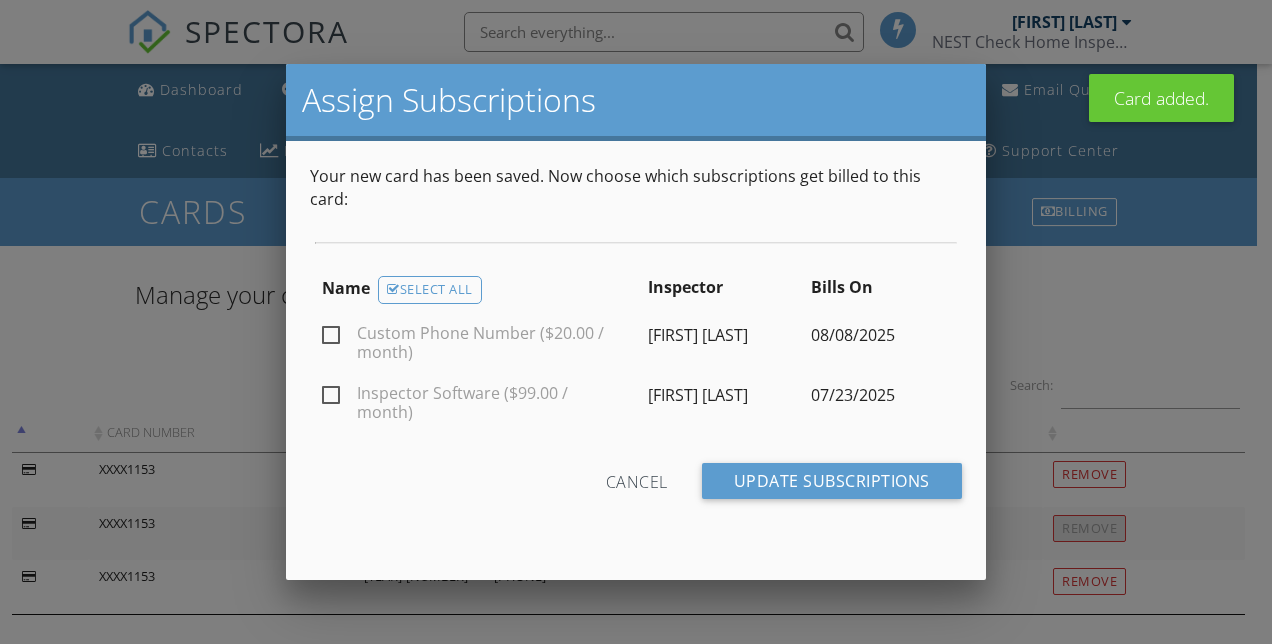 scroll, scrollTop: 0, scrollLeft: 0, axis: both 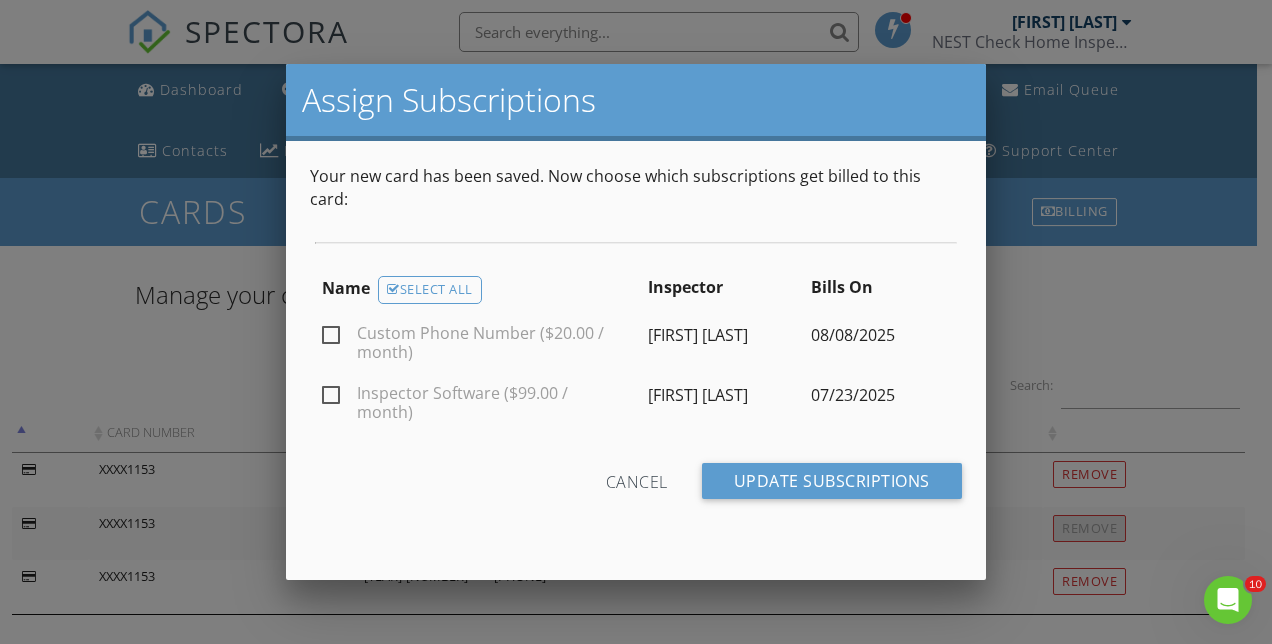 click on "Custom Phone Number ($20.00 / month)" at bounding box center [473, 336] 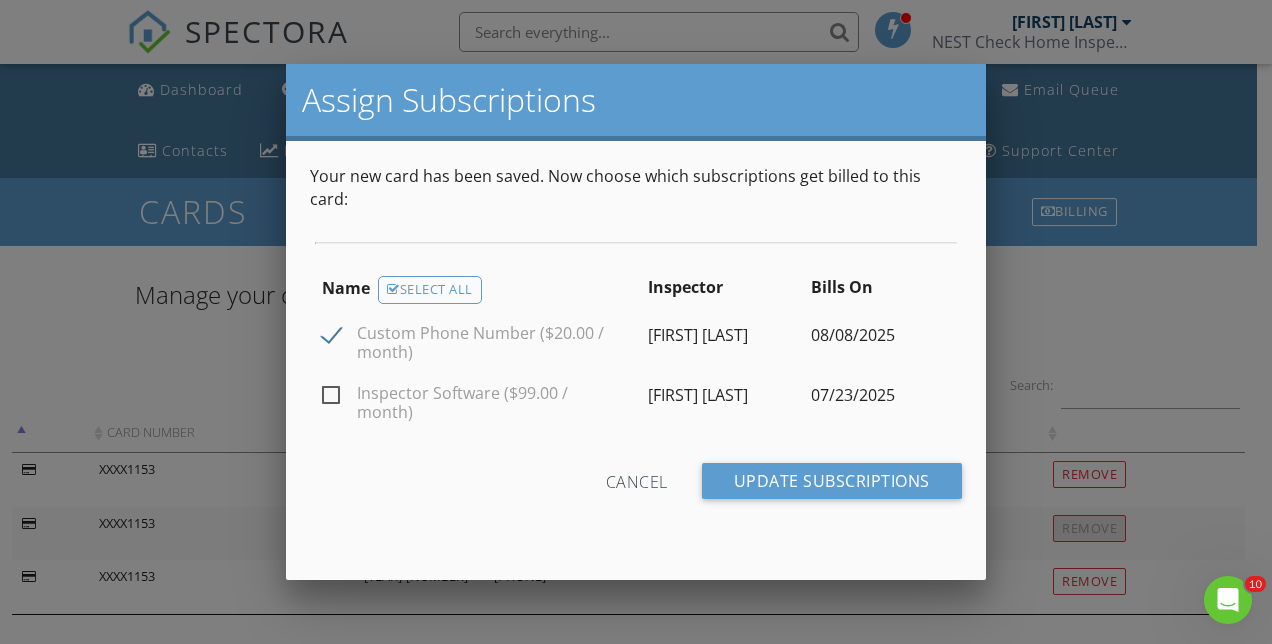 click on "Inspector Software ($99.00 / month)" at bounding box center (473, 396) 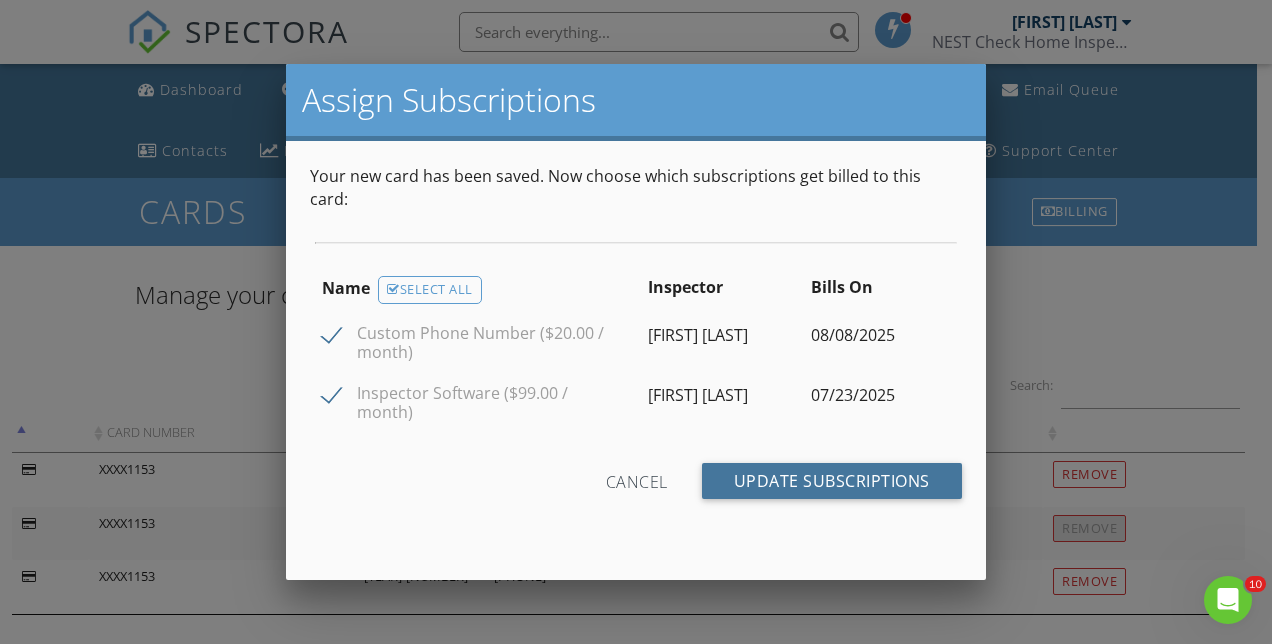 click on "Update Subscriptions" at bounding box center [832, 481] 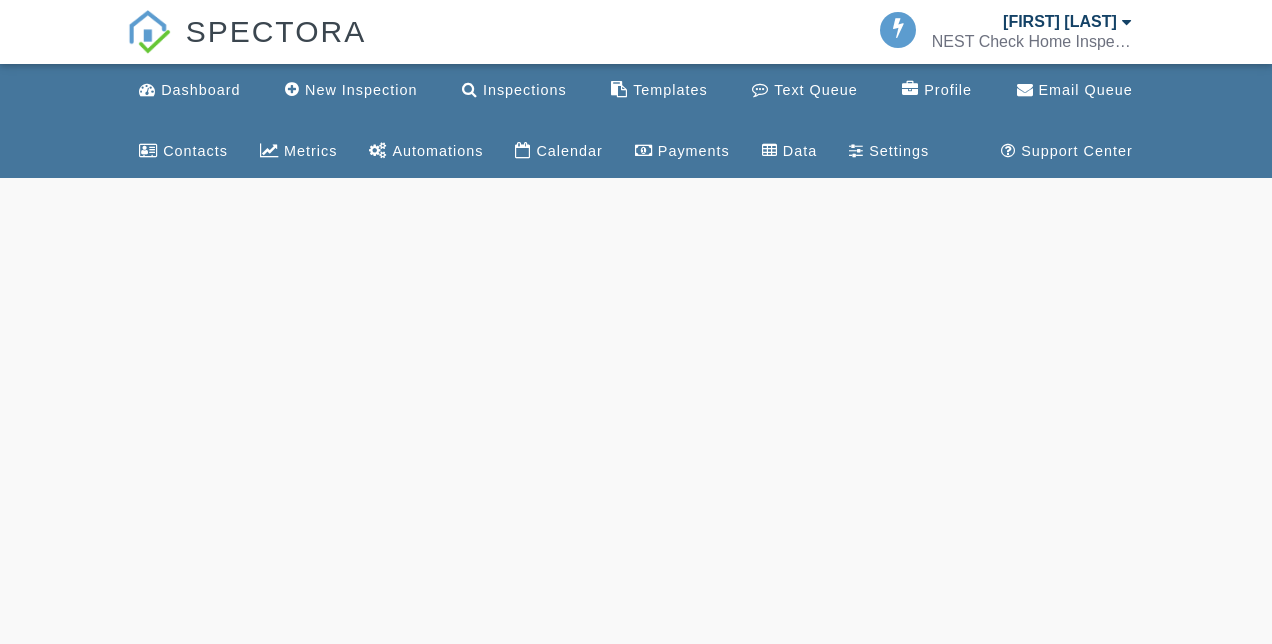 scroll, scrollTop: 0, scrollLeft: 0, axis: both 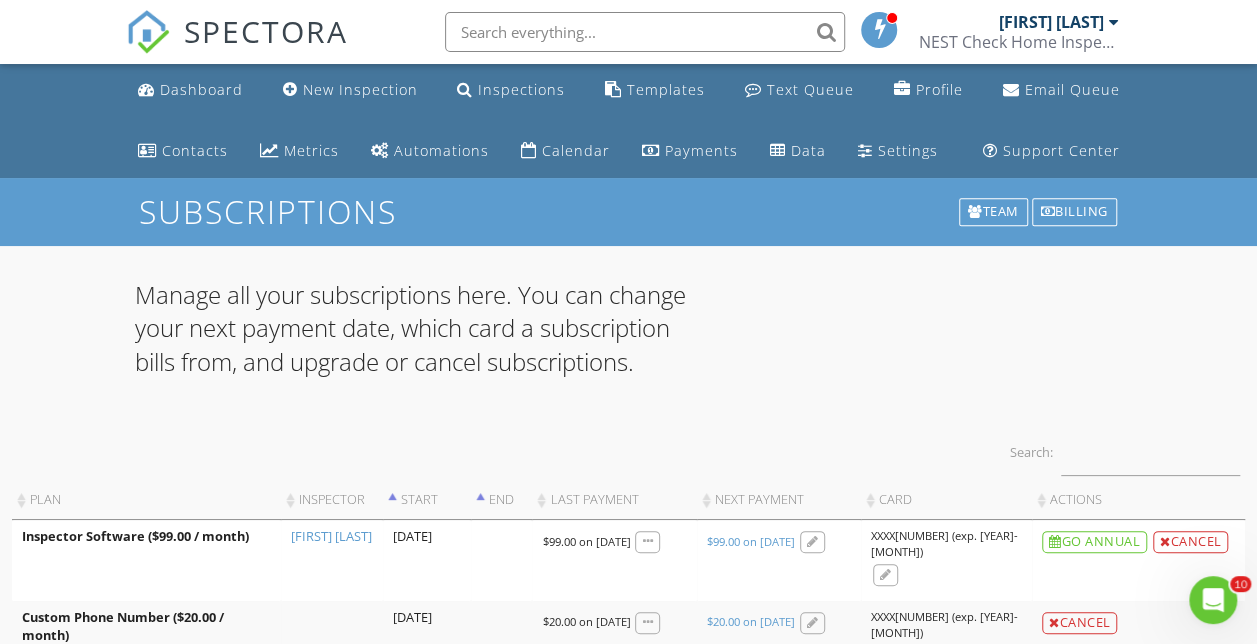 click on "Payments" at bounding box center [701, 150] 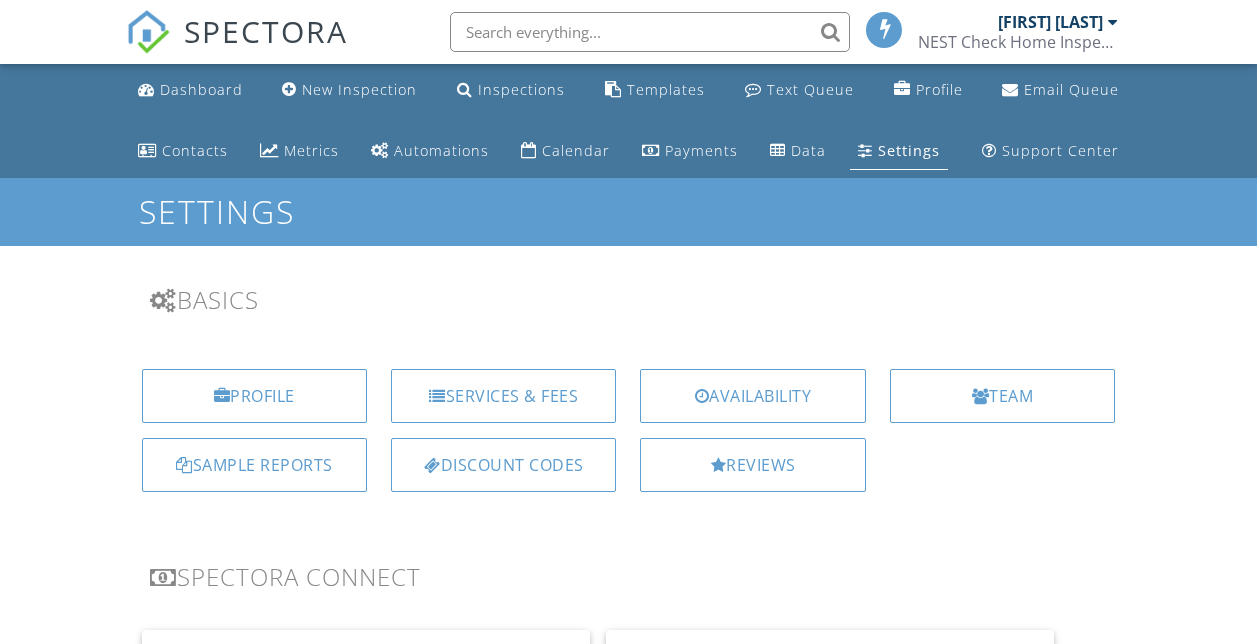 scroll, scrollTop: 0, scrollLeft: 0, axis: both 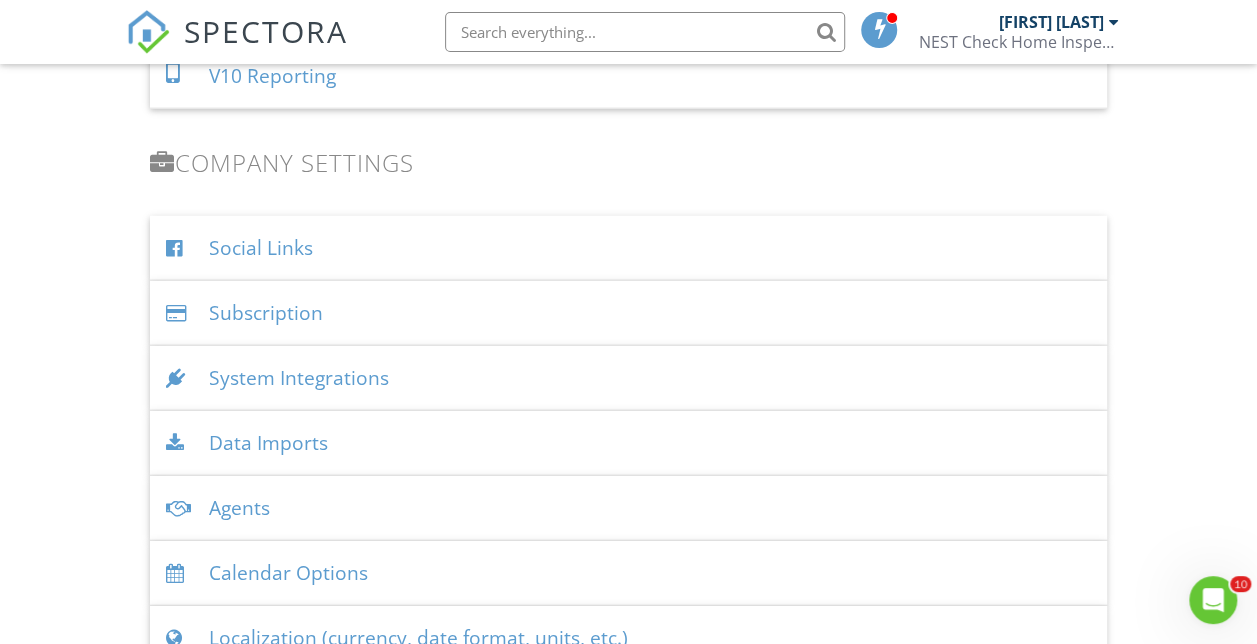 click on "Subscription" at bounding box center [629, 313] 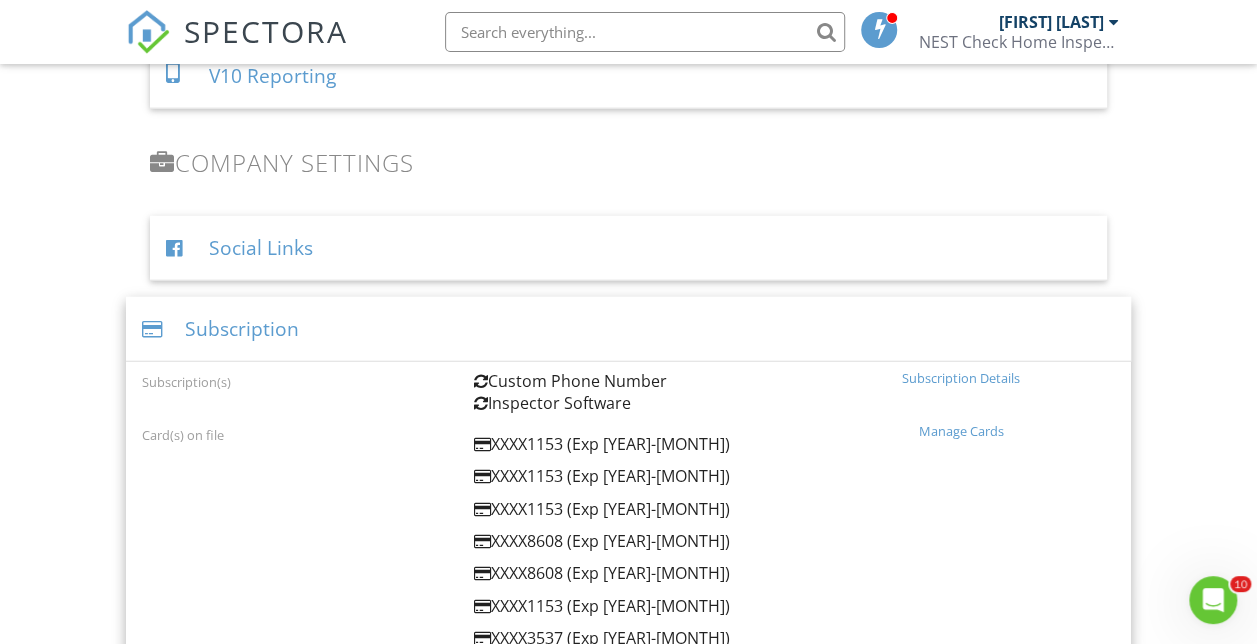 click on "Manage Cards" at bounding box center [961, 431] 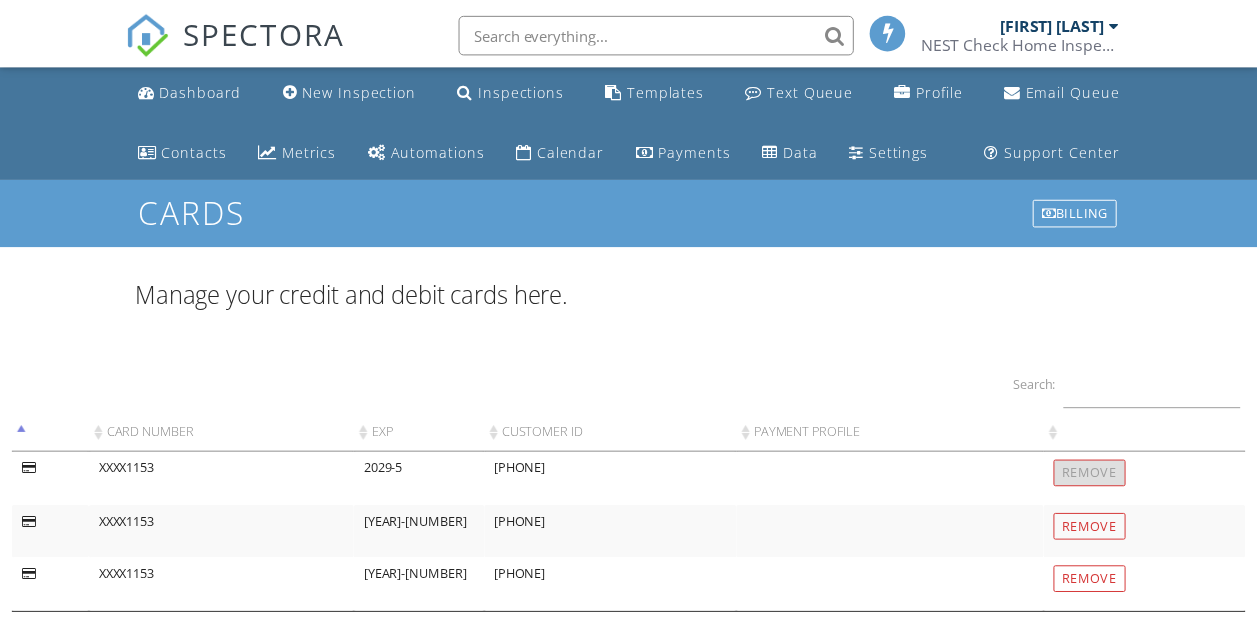 scroll, scrollTop: 0, scrollLeft: 0, axis: both 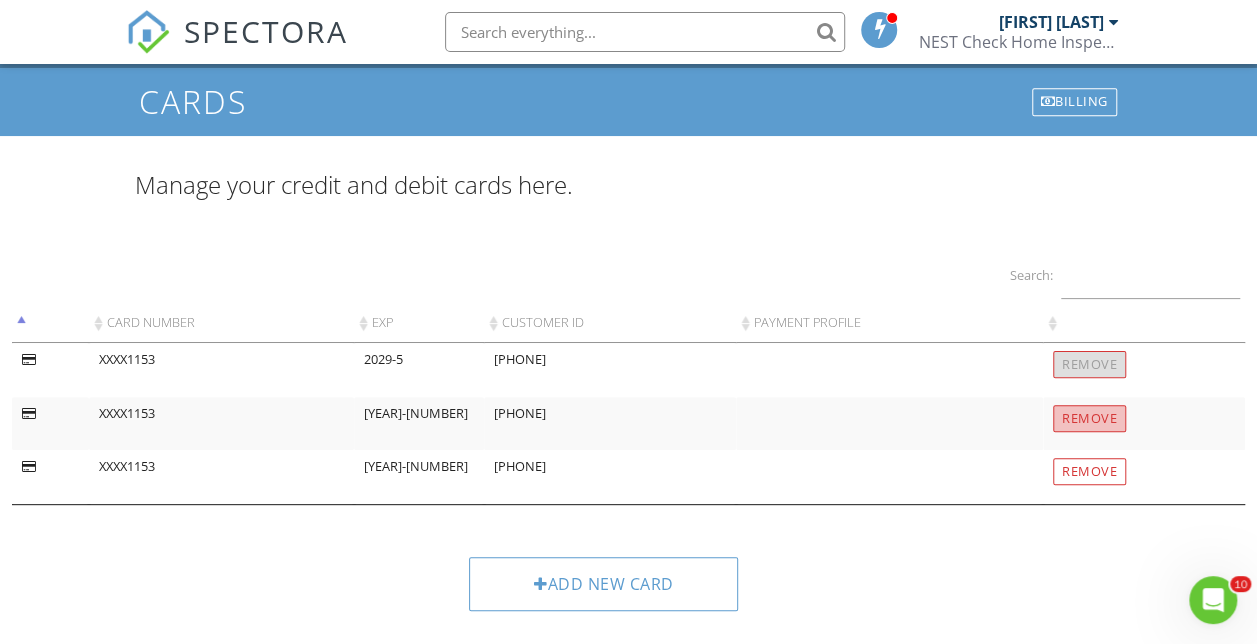 click on "Remove" at bounding box center (1089, 418) 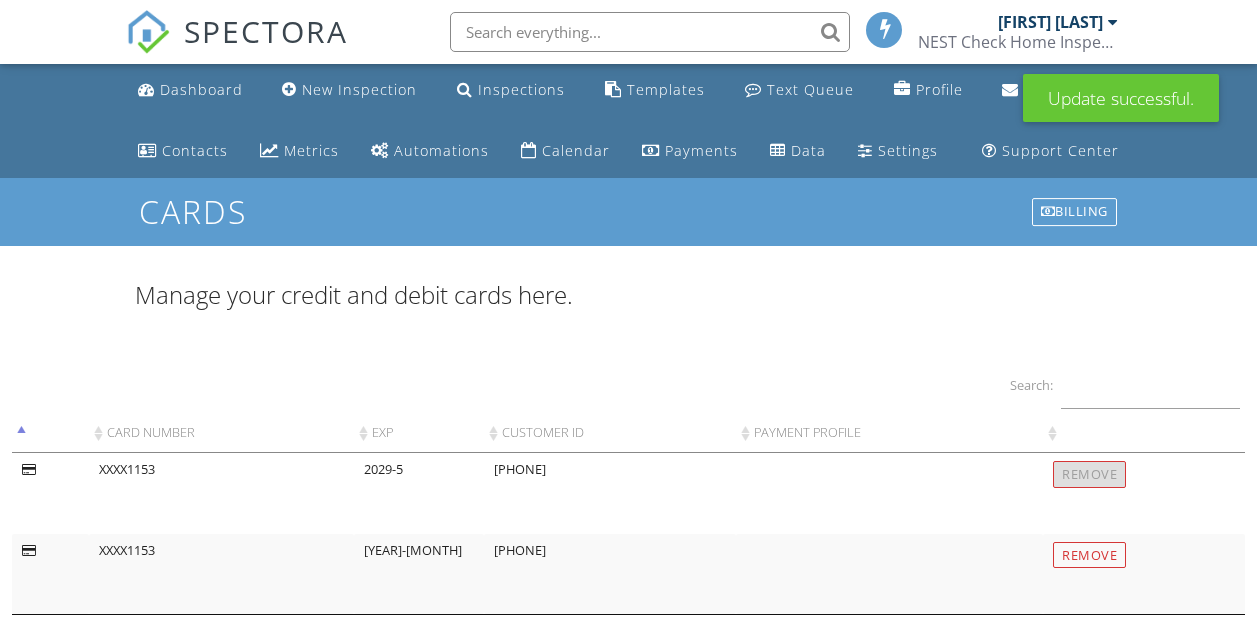 scroll, scrollTop: 0, scrollLeft: 0, axis: both 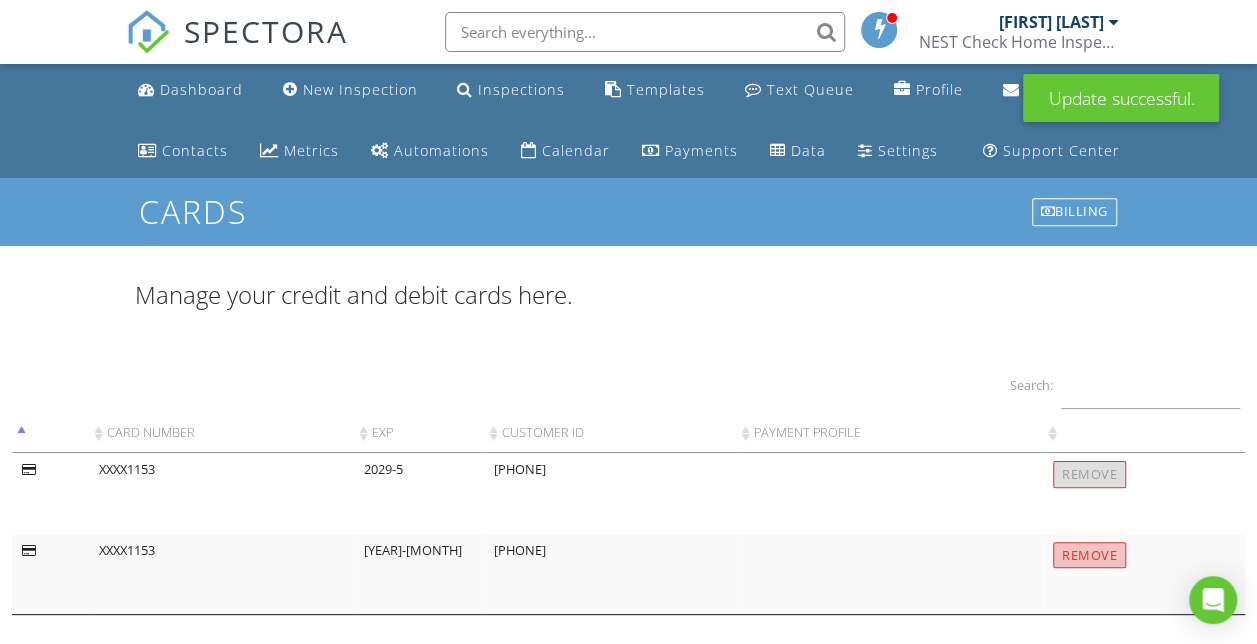 click on "Remove" at bounding box center [1089, 555] 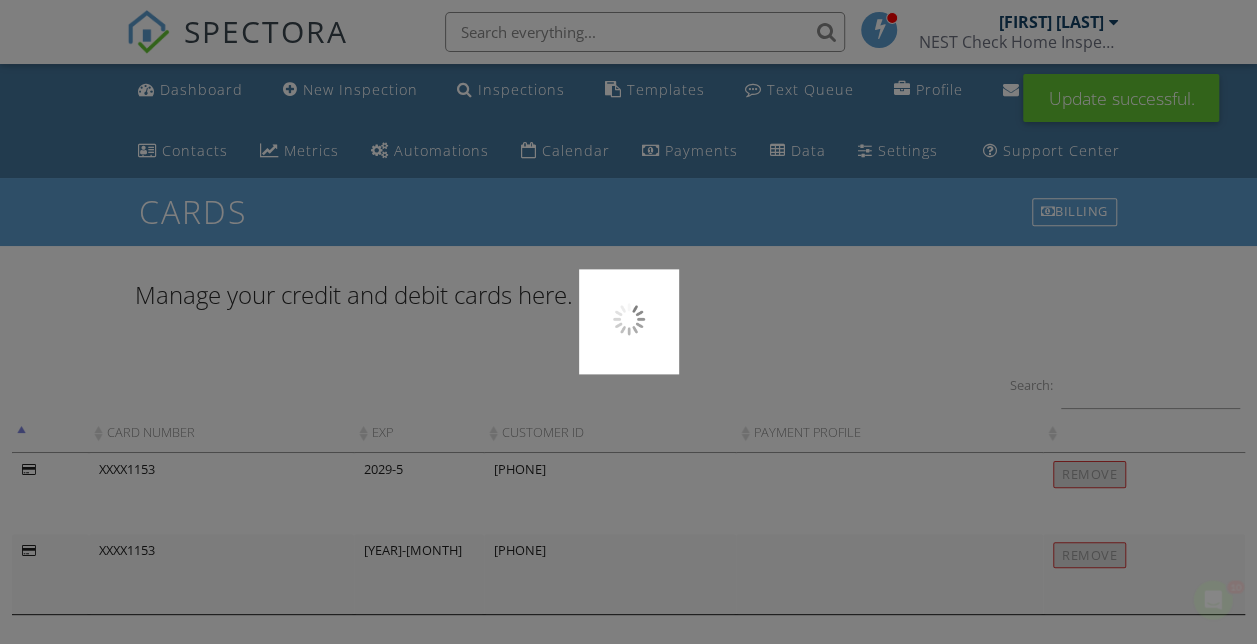 scroll, scrollTop: 0, scrollLeft: 0, axis: both 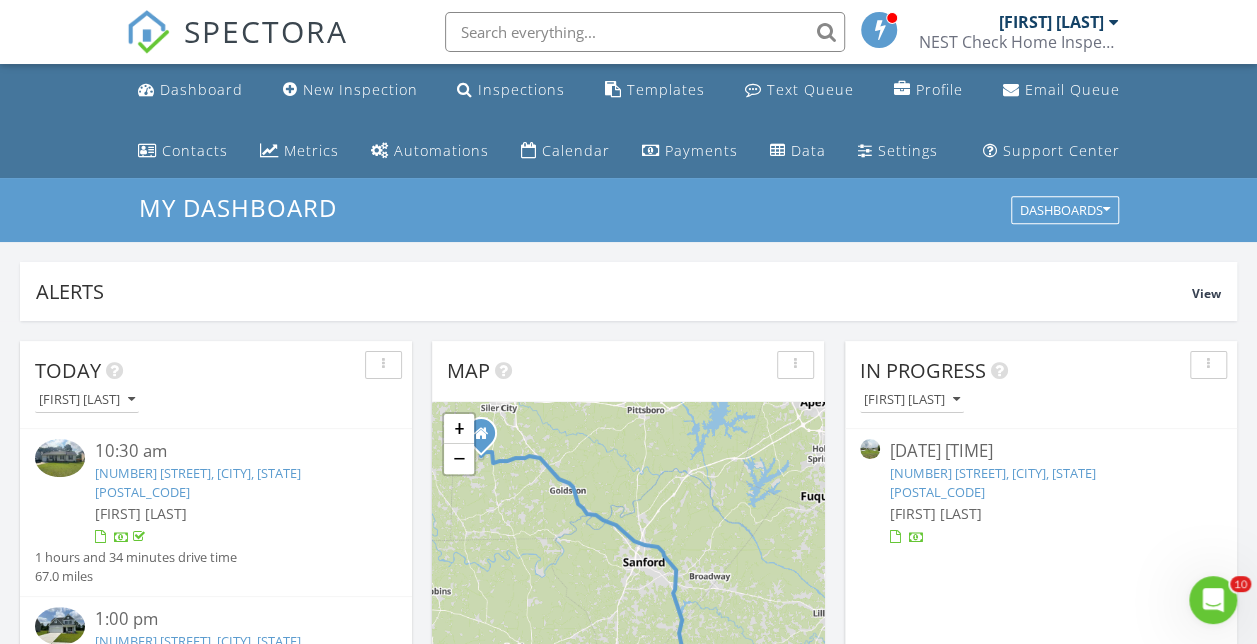 click on "Calendar" at bounding box center (576, 150) 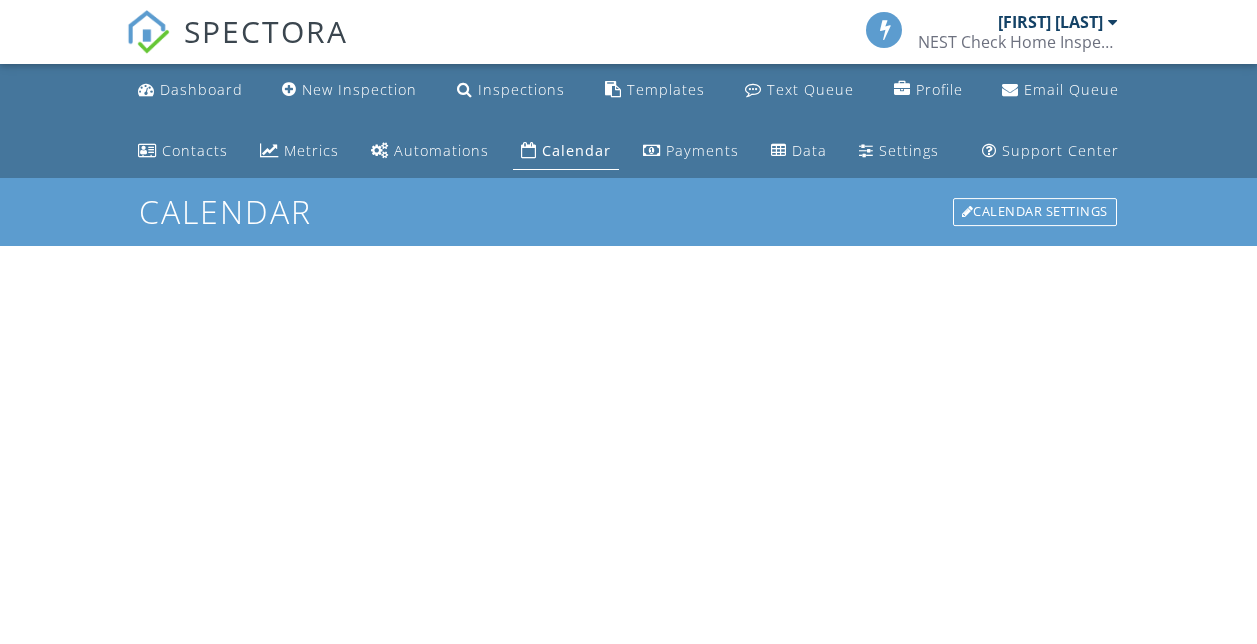 scroll, scrollTop: 0, scrollLeft: 0, axis: both 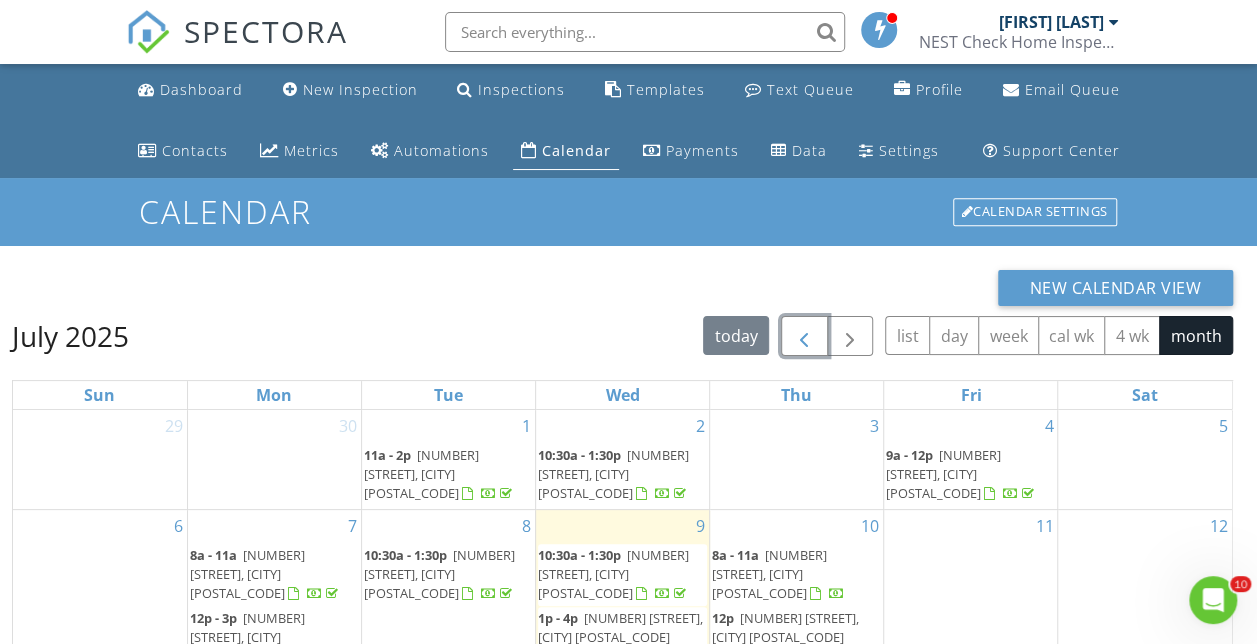 click at bounding box center (804, 337) 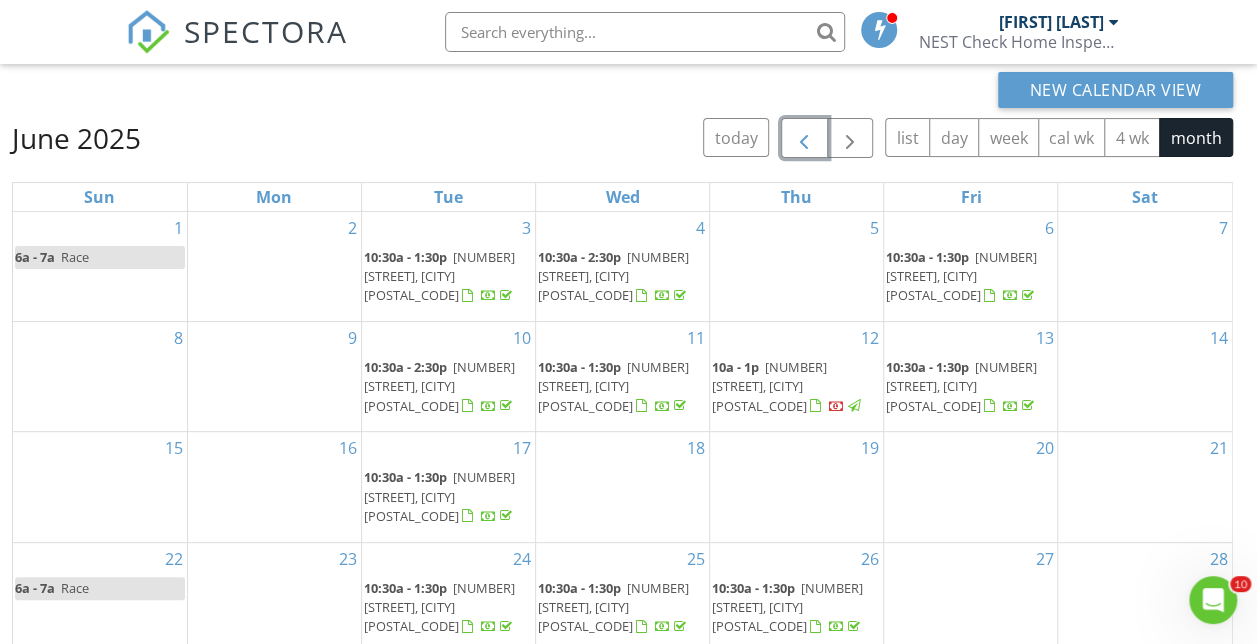 scroll, scrollTop: 200, scrollLeft: 0, axis: vertical 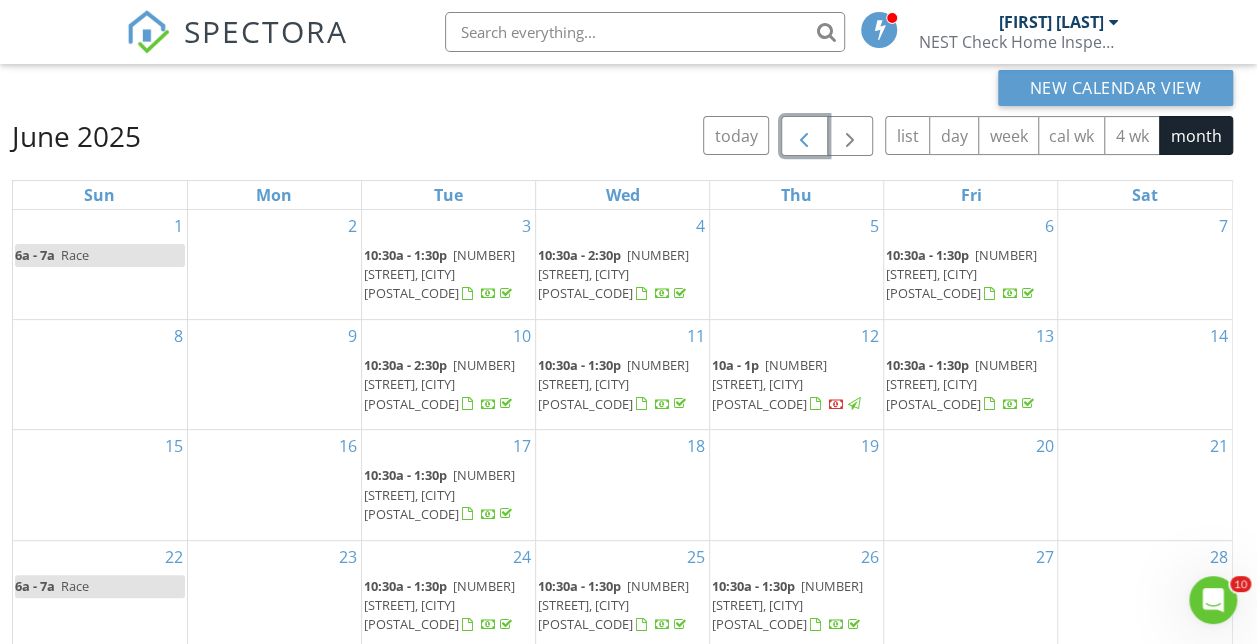 click on "[NUMBER] [STREET], [CITY] [POSTAL_CODE]" at bounding box center (769, 384) 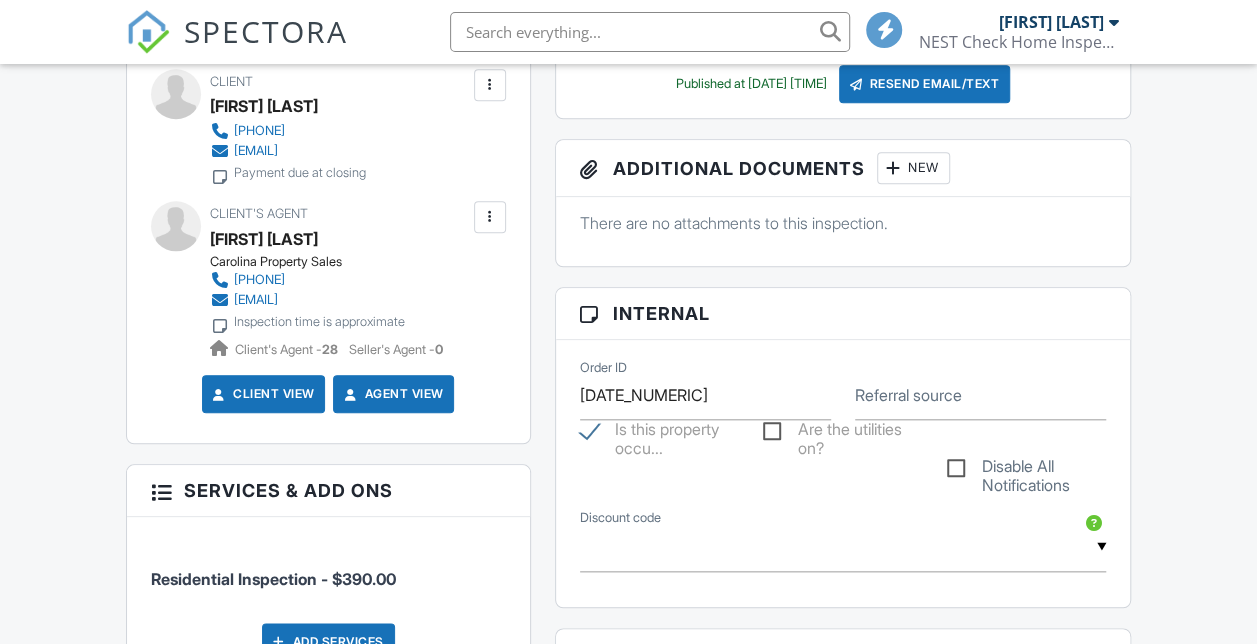 scroll, scrollTop: 1100, scrollLeft: 0, axis: vertical 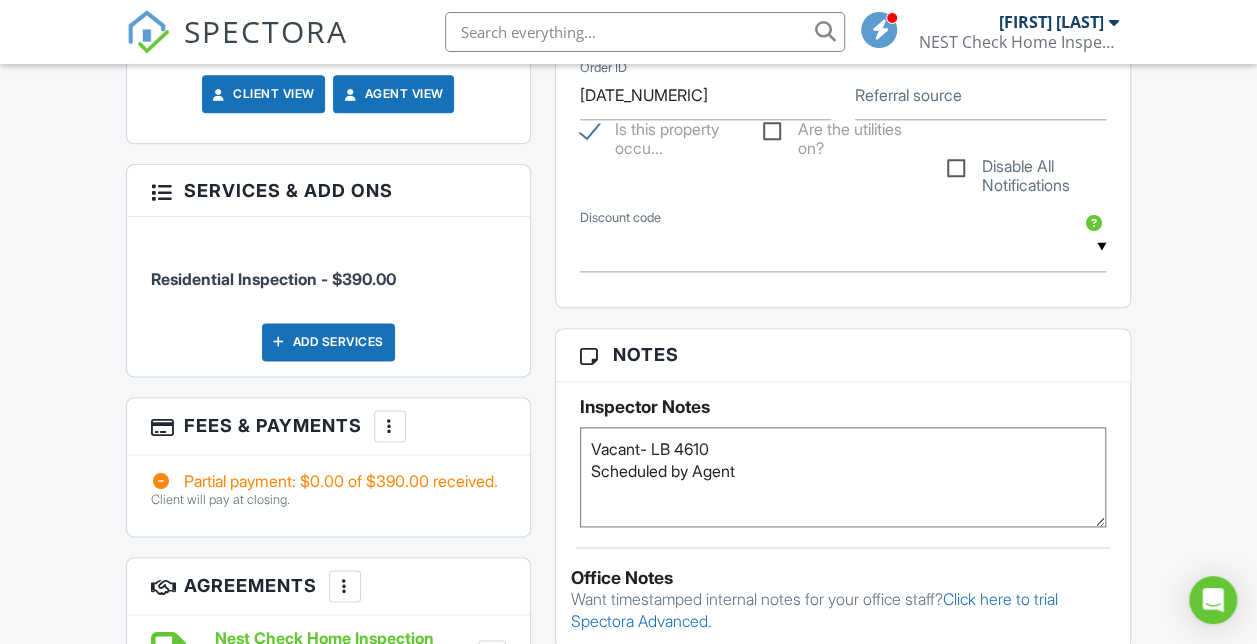 click at bounding box center (390, 426) 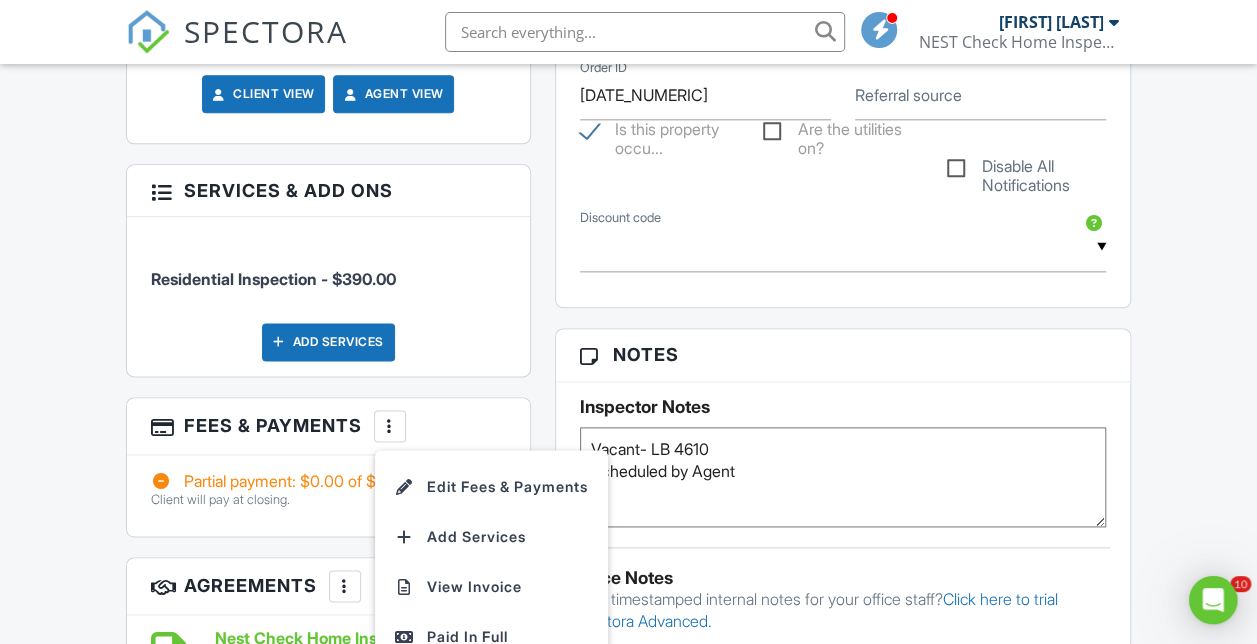 scroll, scrollTop: 0, scrollLeft: 0, axis: both 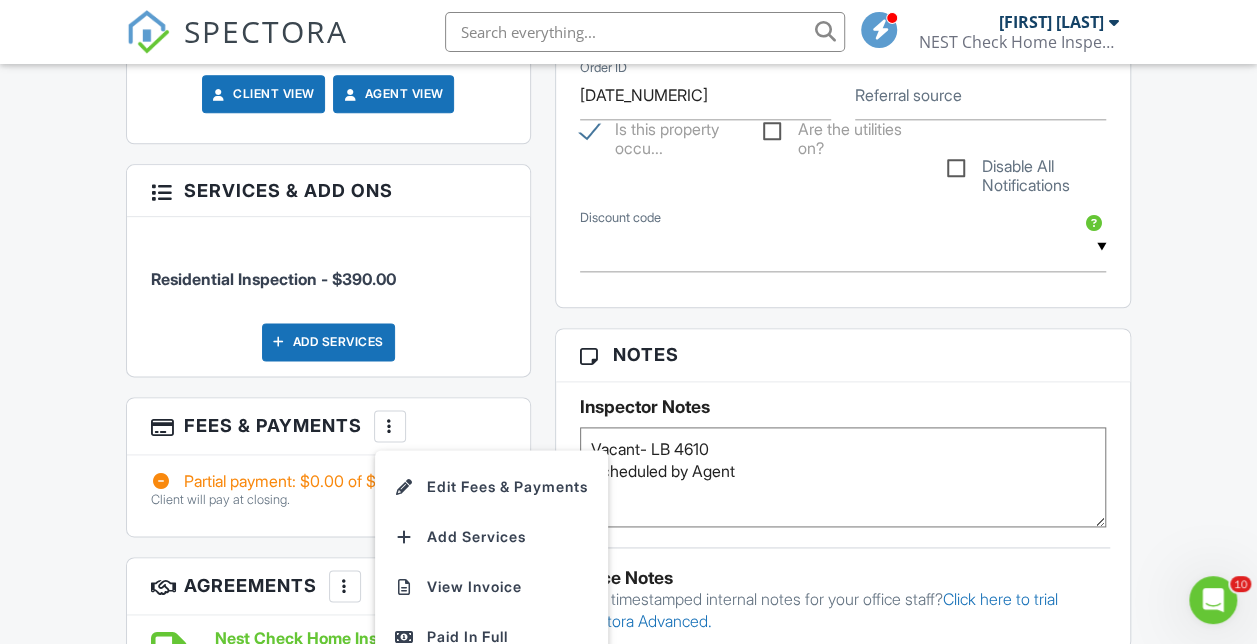 click on "Paid In Full" at bounding box center (491, 637) 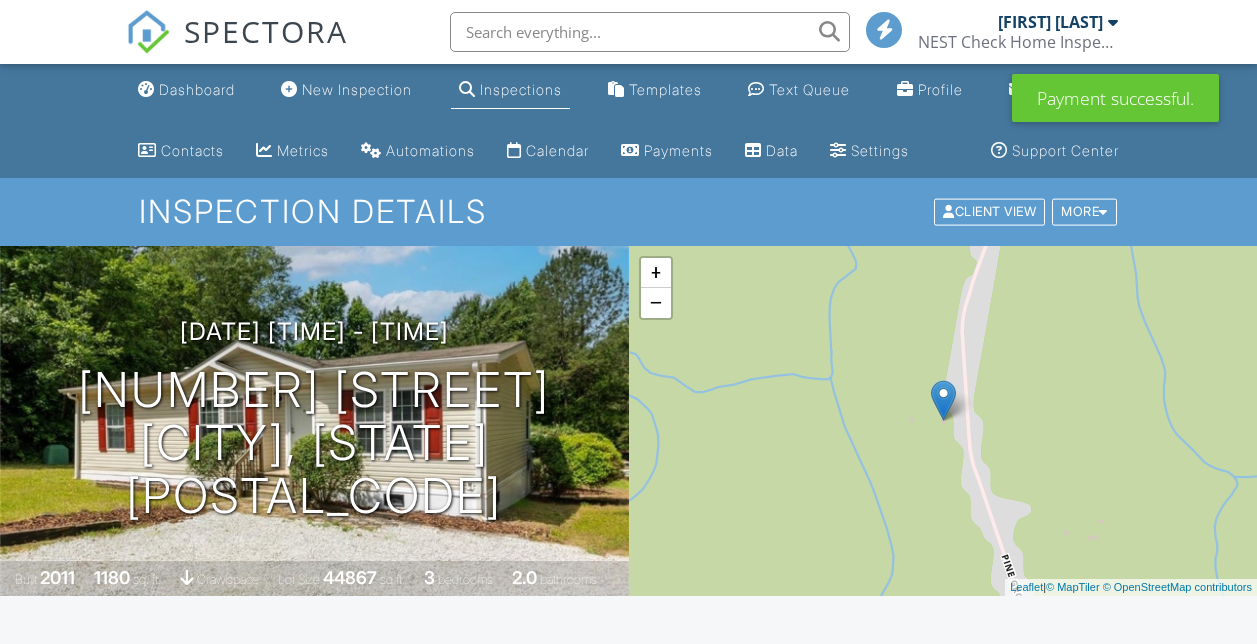 scroll, scrollTop: 0, scrollLeft: 0, axis: both 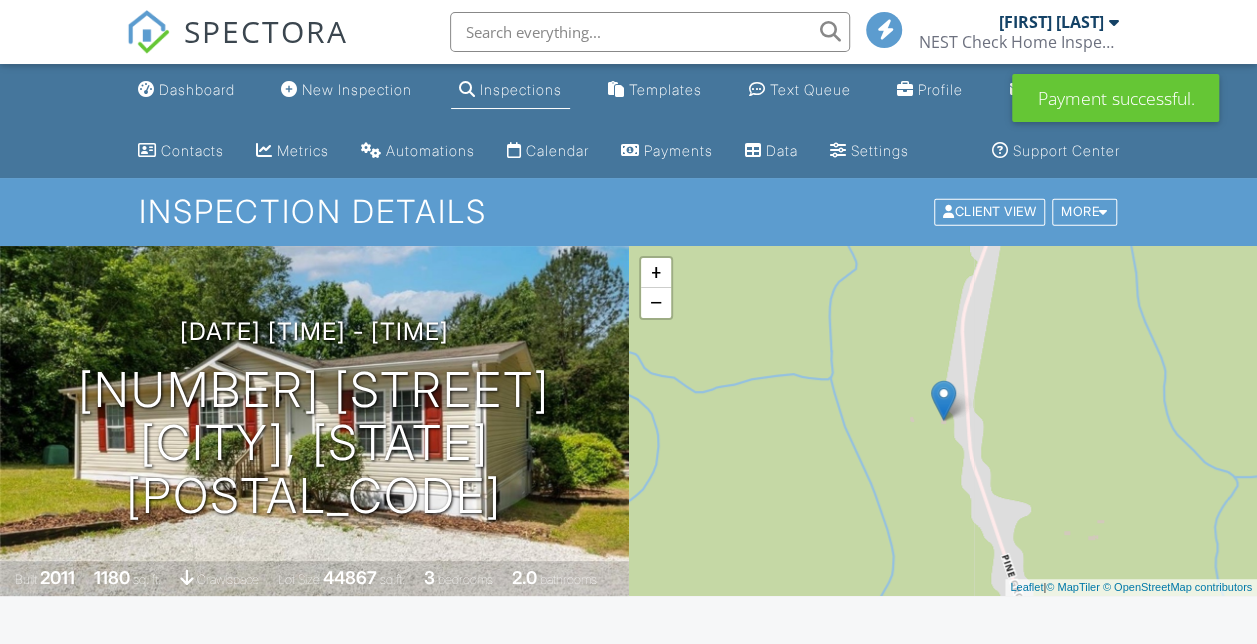 click on "Calendar" at bounding box center [557, 150] 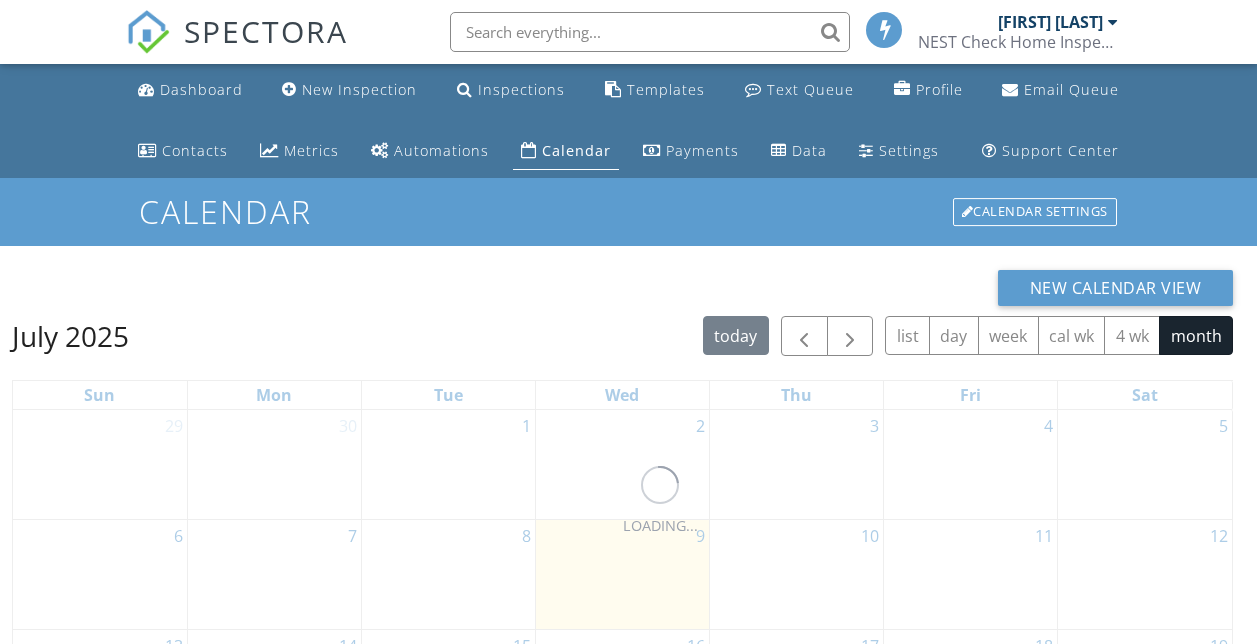 scroll, scrollTop: 0, scrollLeft: 0, axis: both 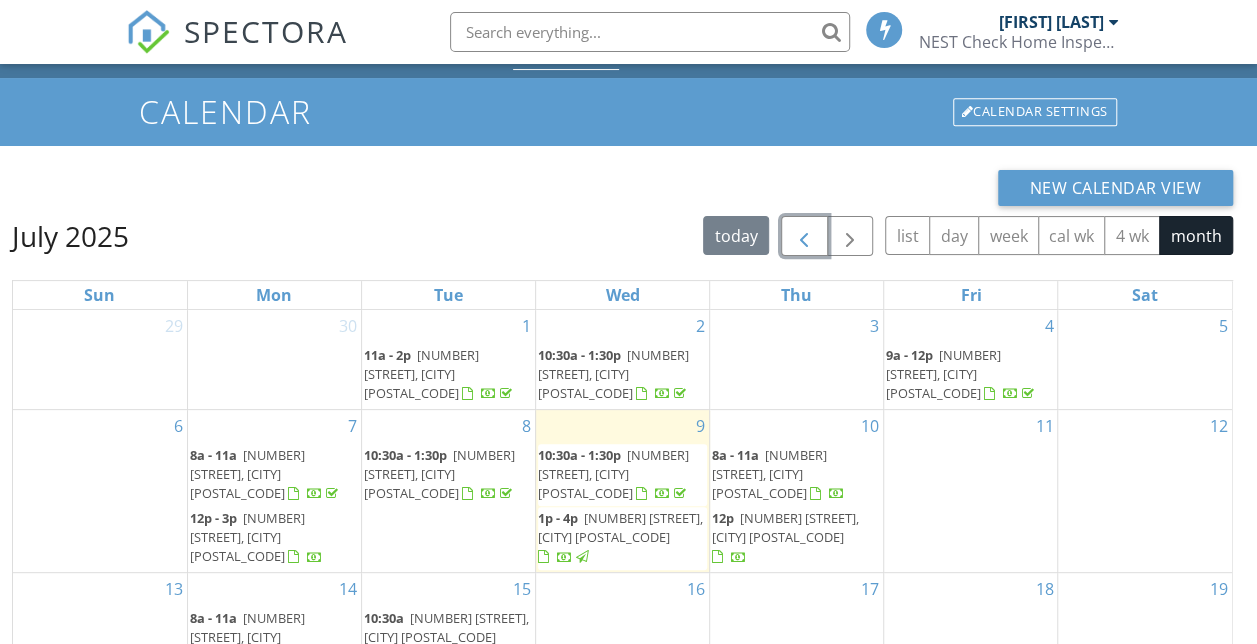click at bounding box center (804, 237) 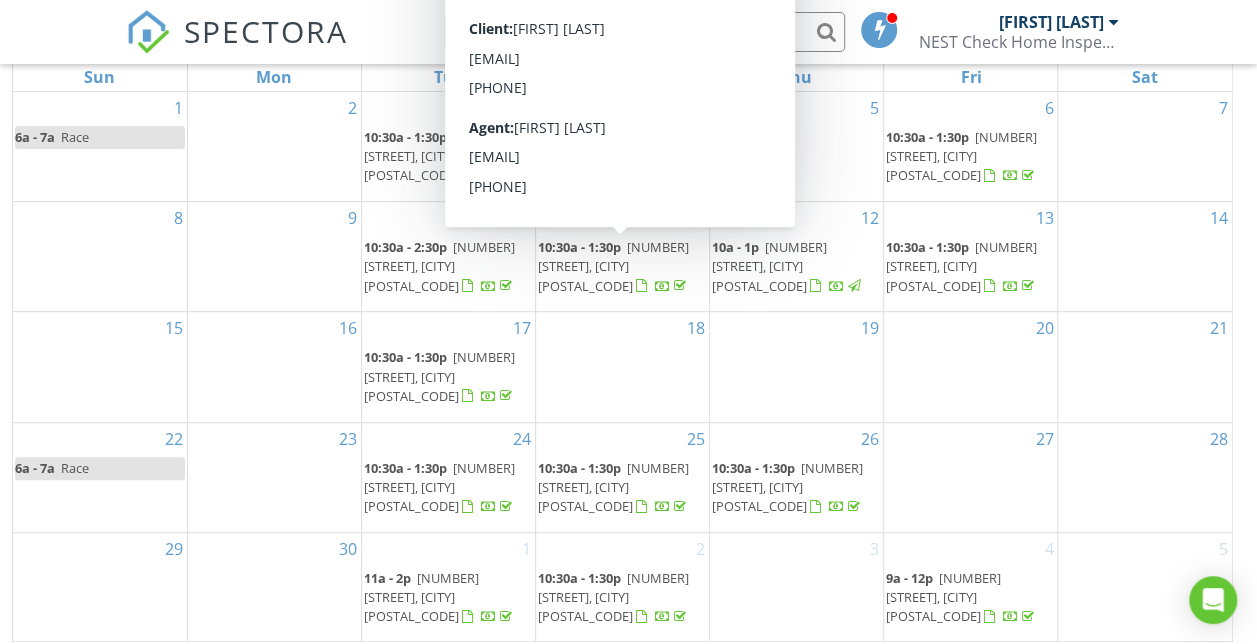 scroll, scrollTop: 326, scrollLeft: 0, axis: vertical 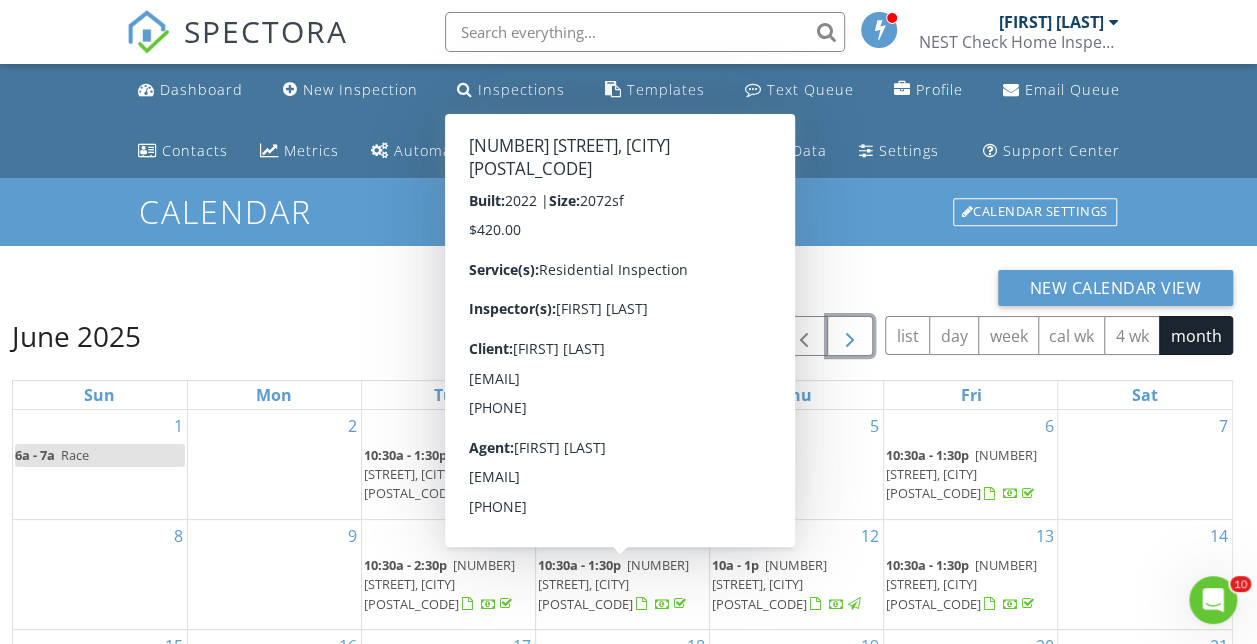 click at bounding box center [850, 337] 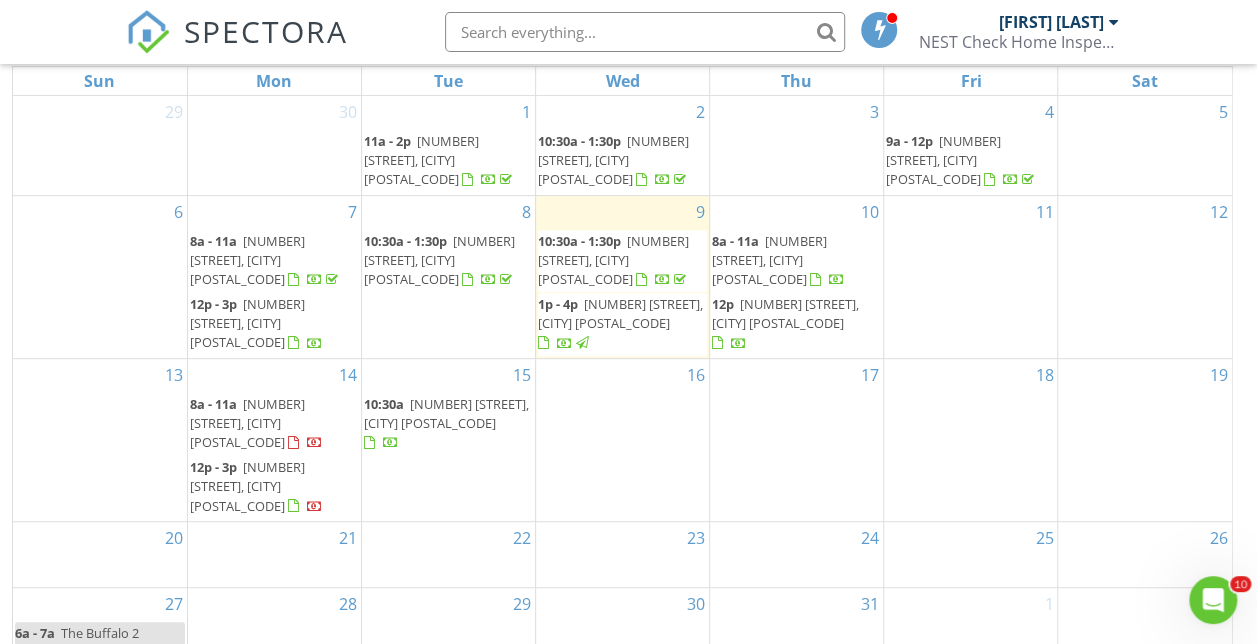 scroll, scrollTop: 326, scrollLeft: 0, axis: vertical 